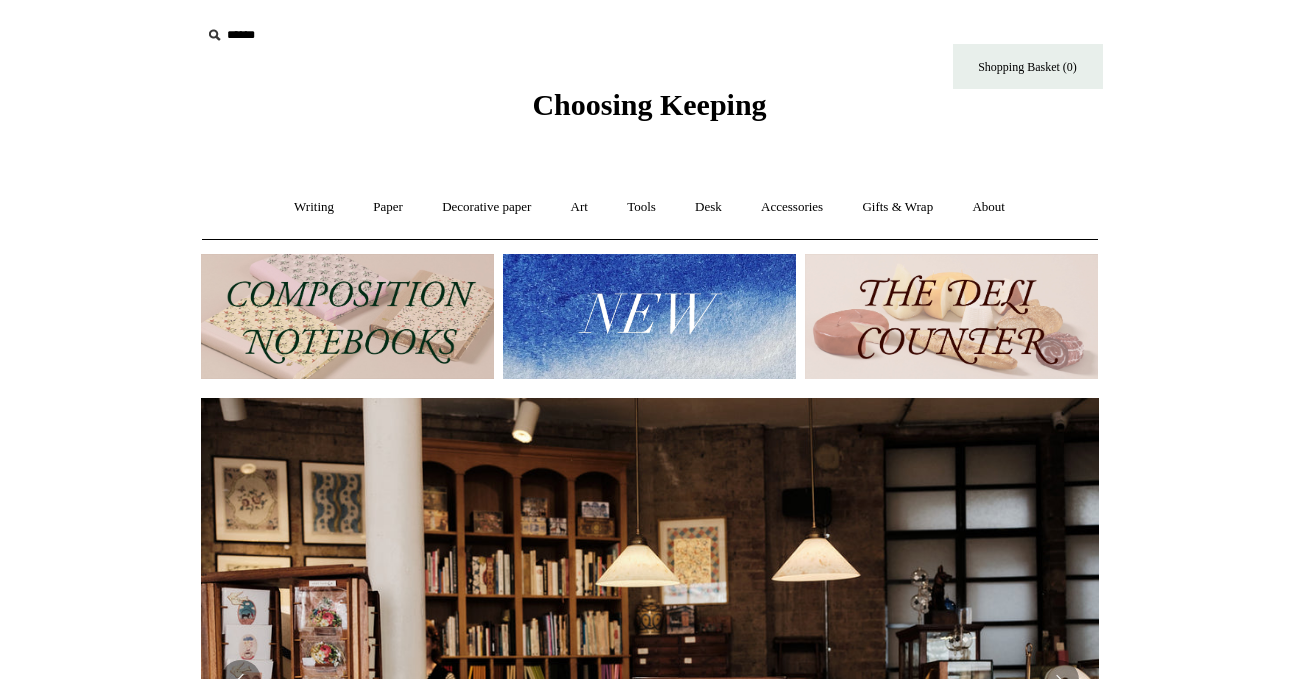 scroll, scrollTop: 0, scrollLeft: 0, axis: both 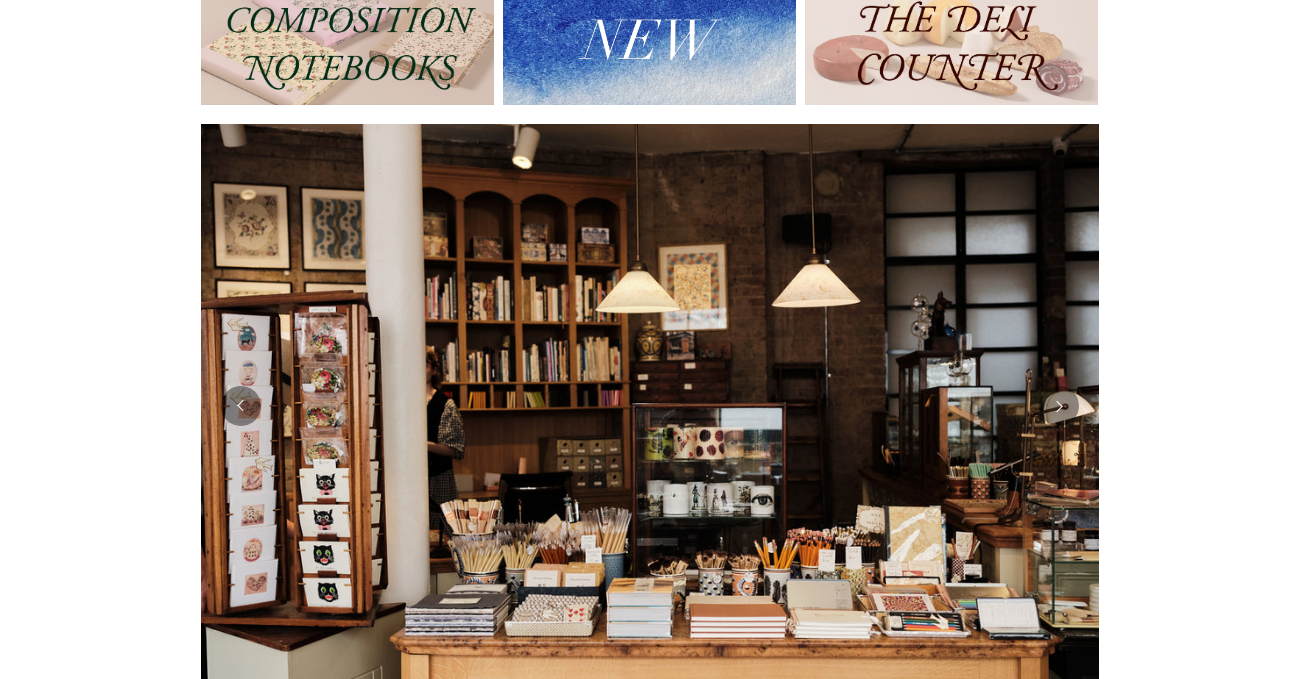 click at bounding box center (649, 42) 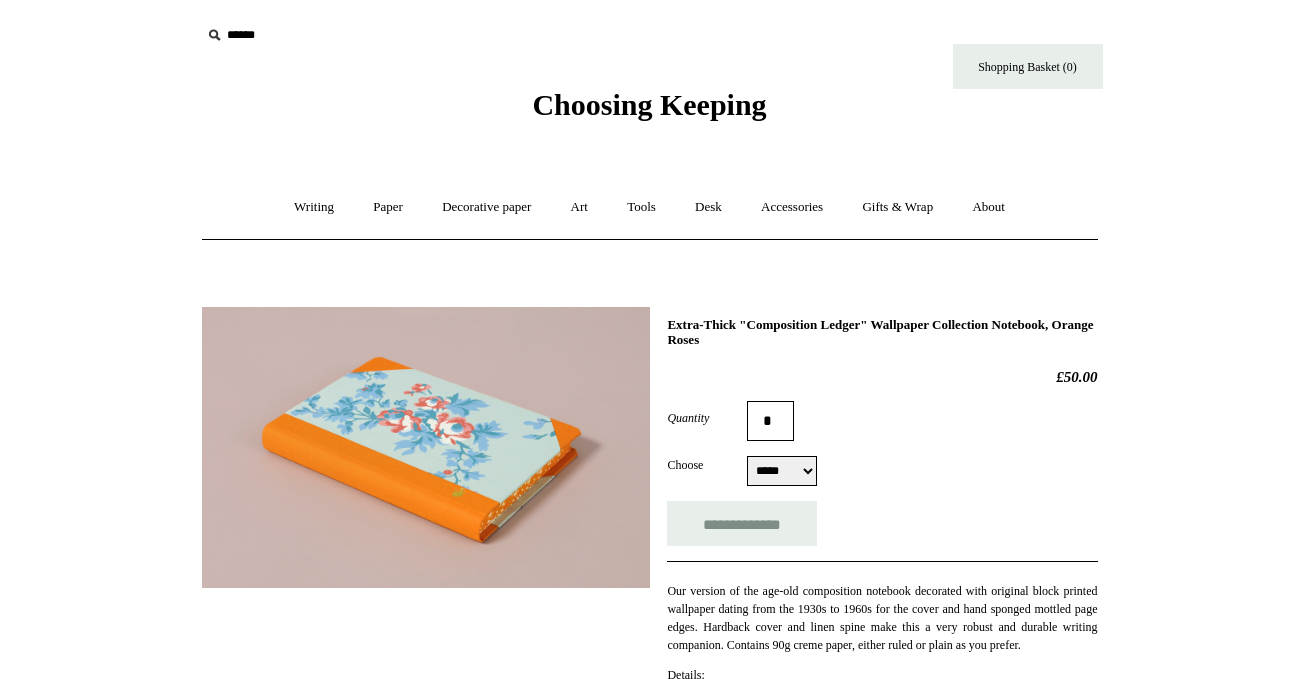 scroll, scrollTop: 0, scrollLeft: 0, axis: both 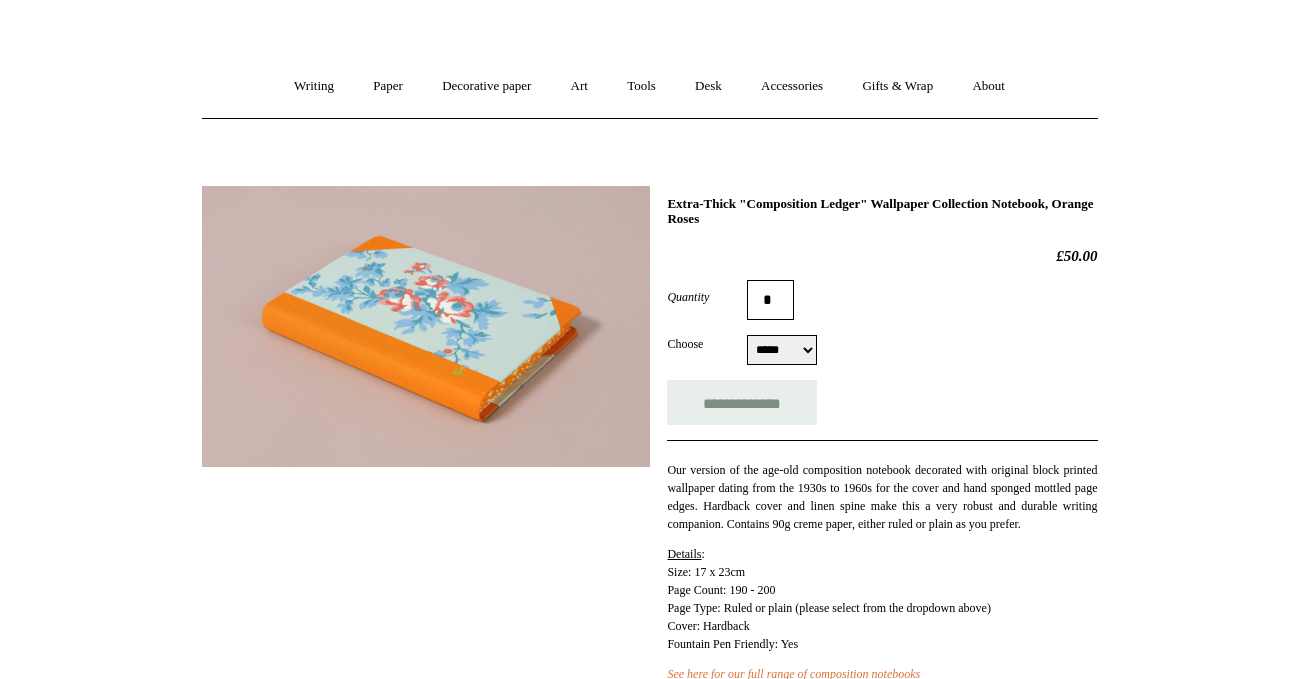 click at bounding box center (426, 326) 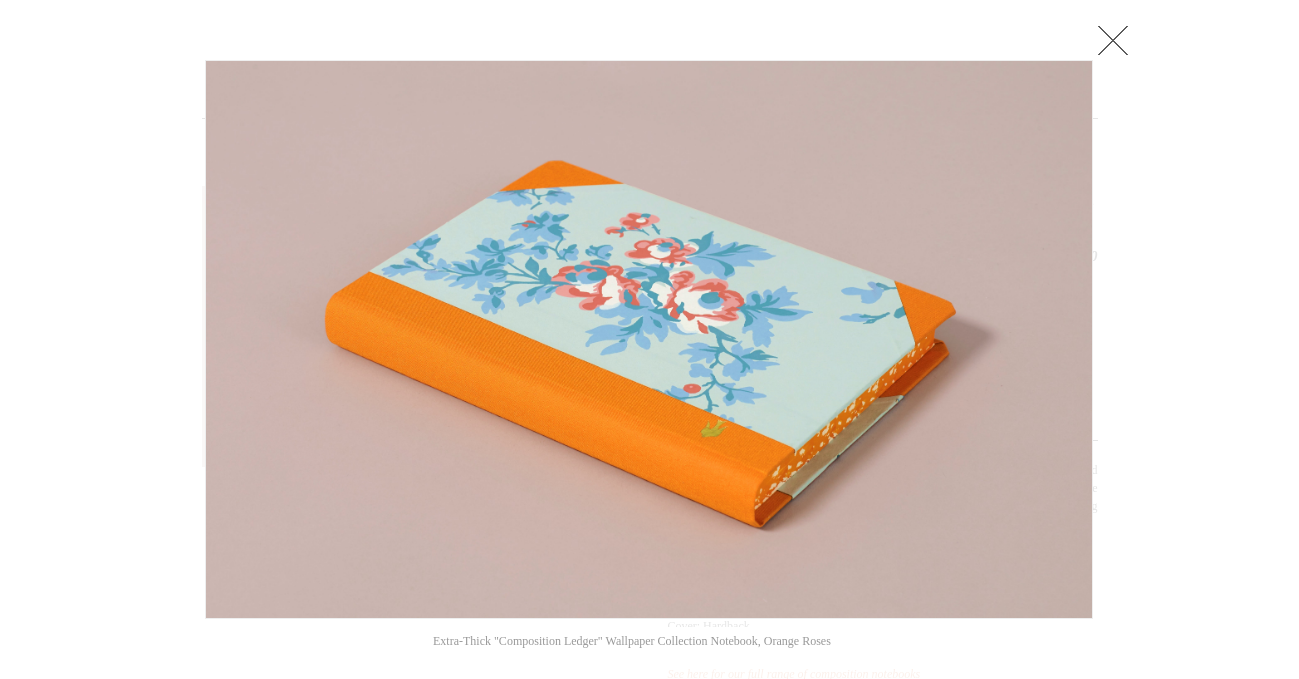 click at bounding box center [1113, 40] 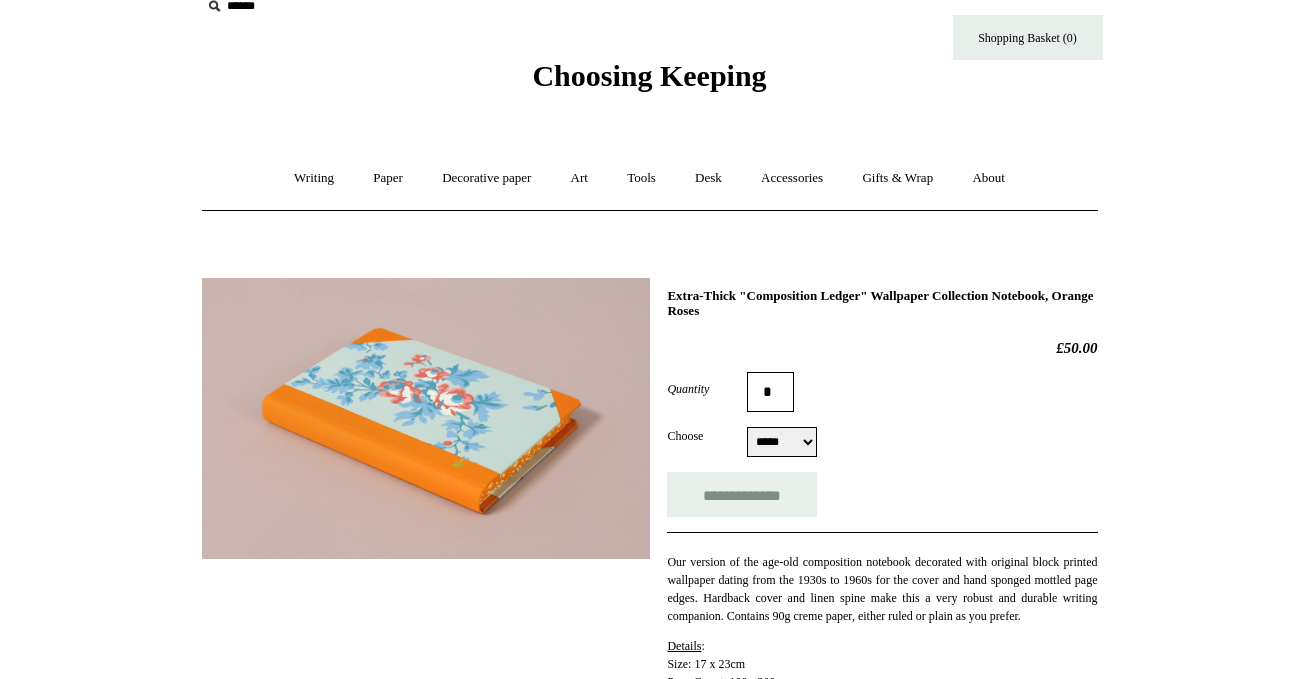 scroll, scrollTop: 0, scrollLeft: 0, axis: both 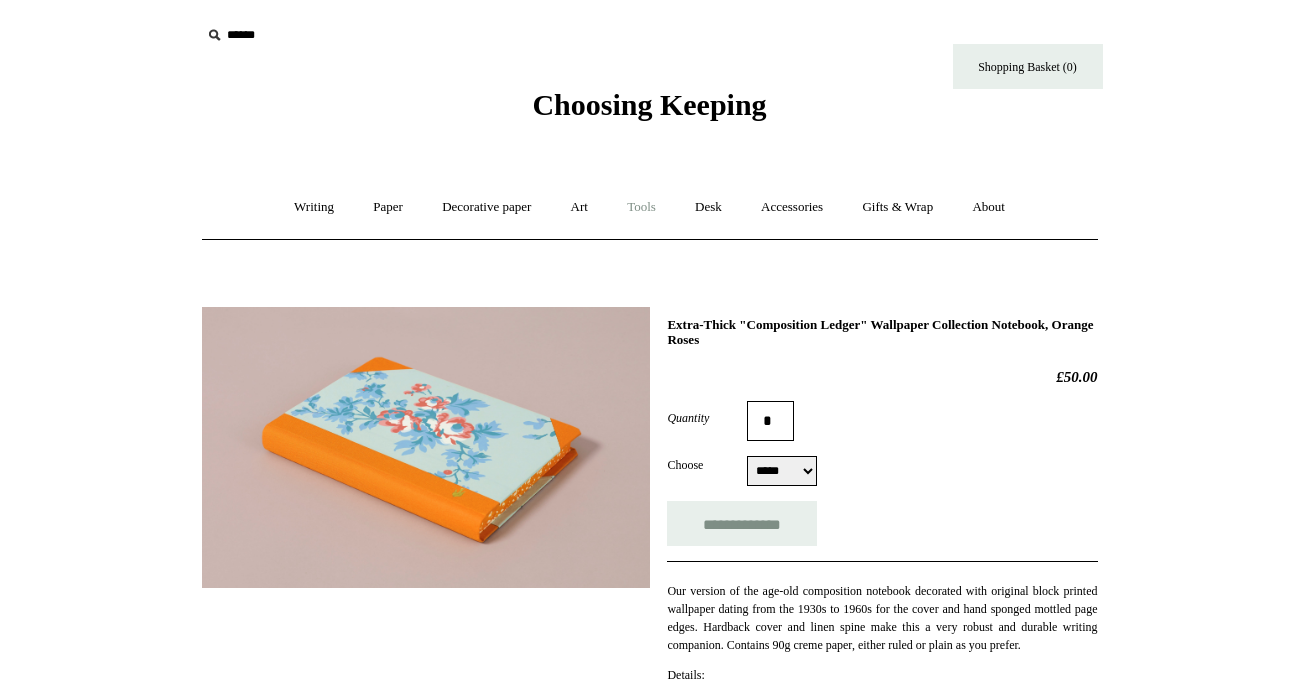 click on "Tools +" at bounding box center (641, 207) 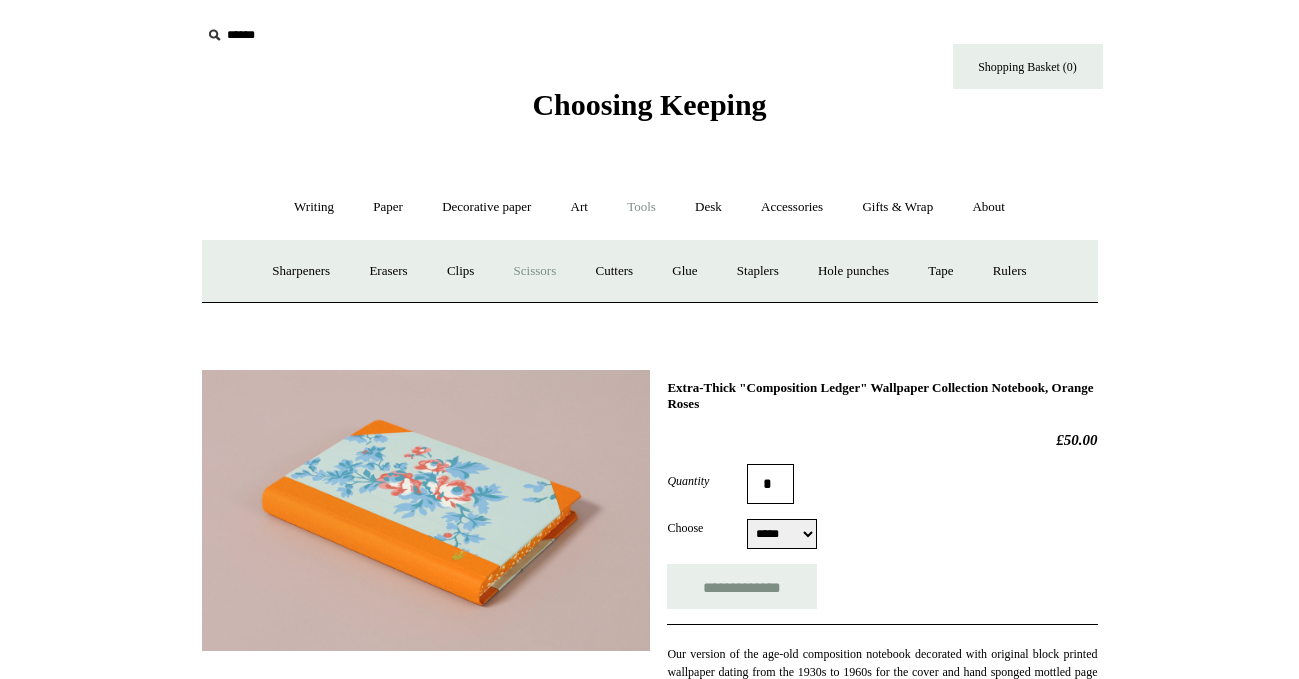 click on "Scissors" at bounding box center (535, 271) 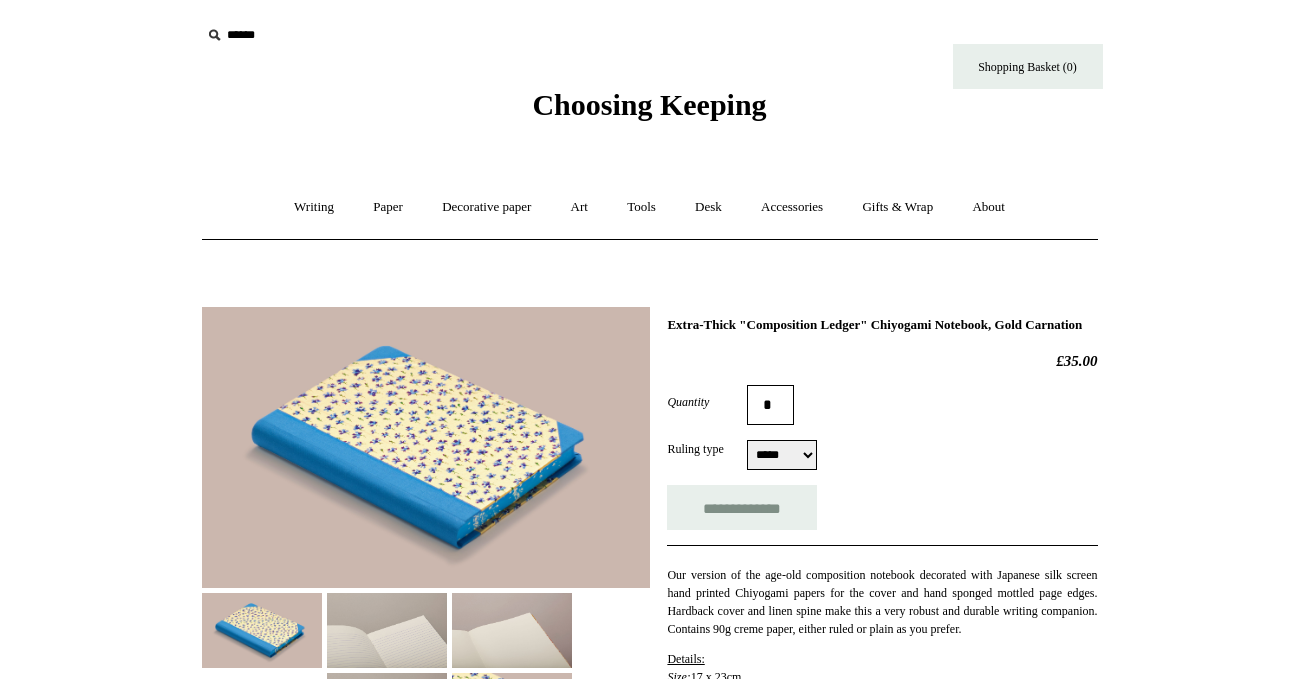 scroll, scrollTop: 0, scrollLeft: 0, axis: both 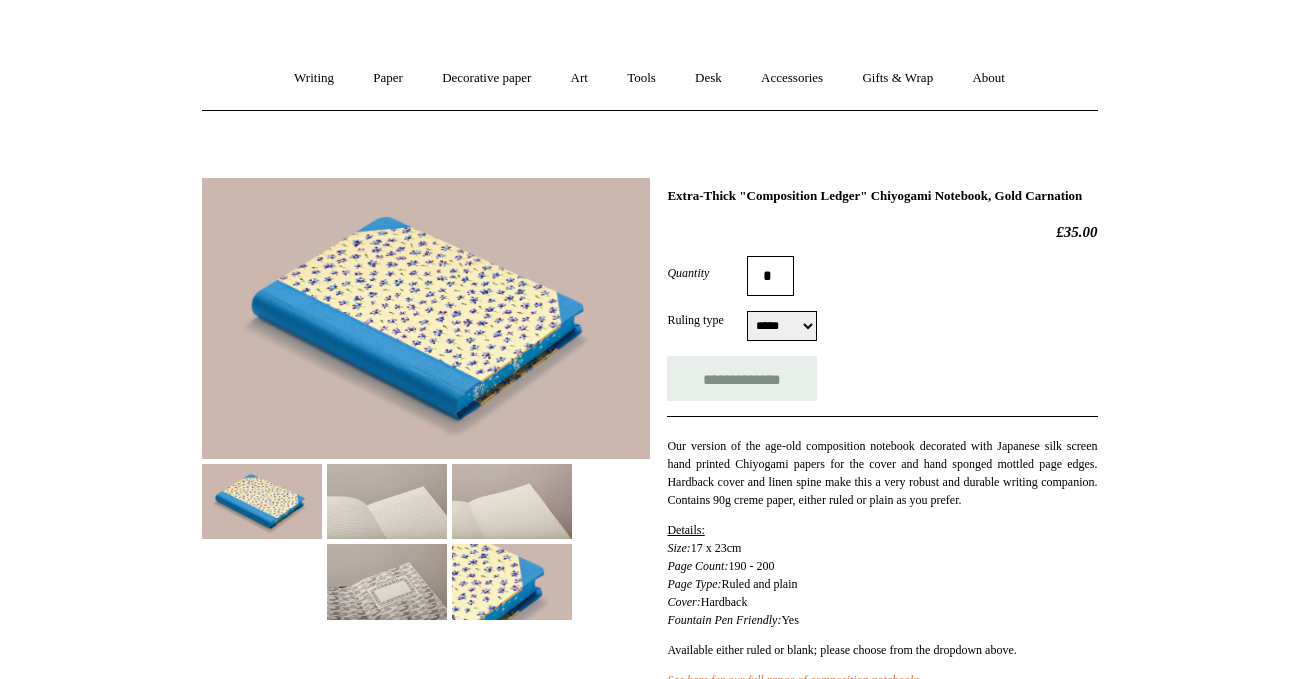 click at bounding box center (387, 501) 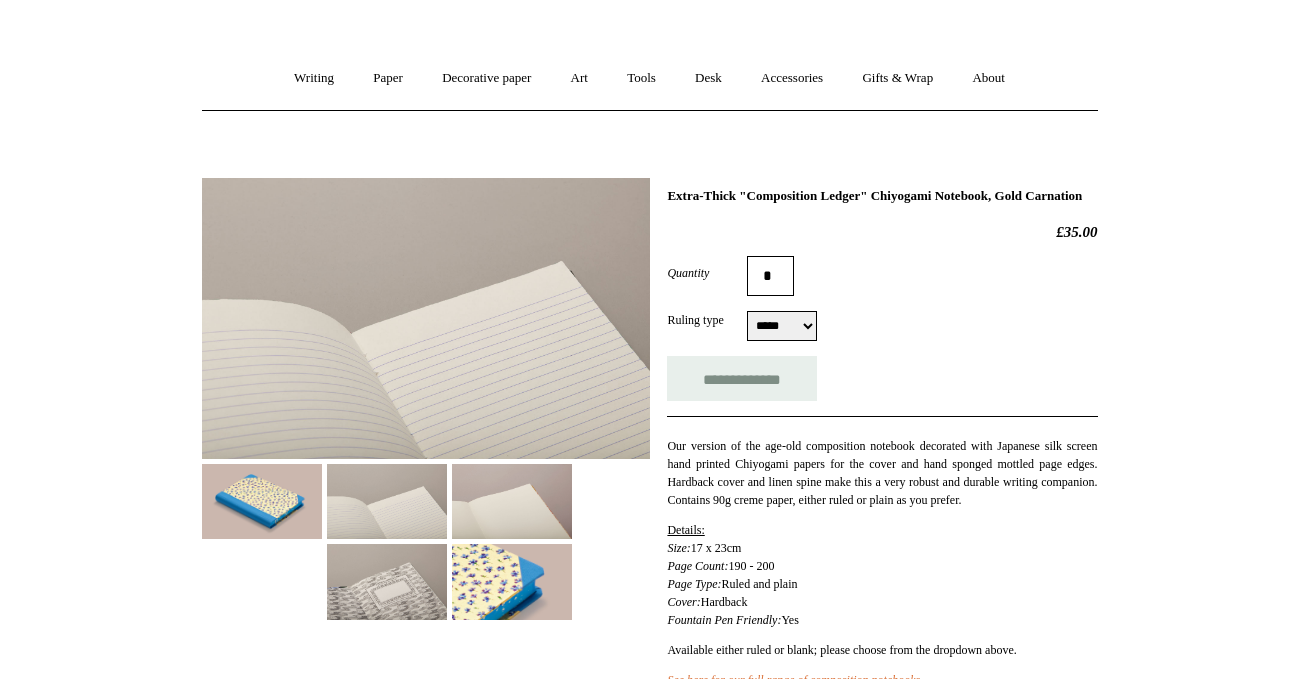 click at bounding box center [512, 501] 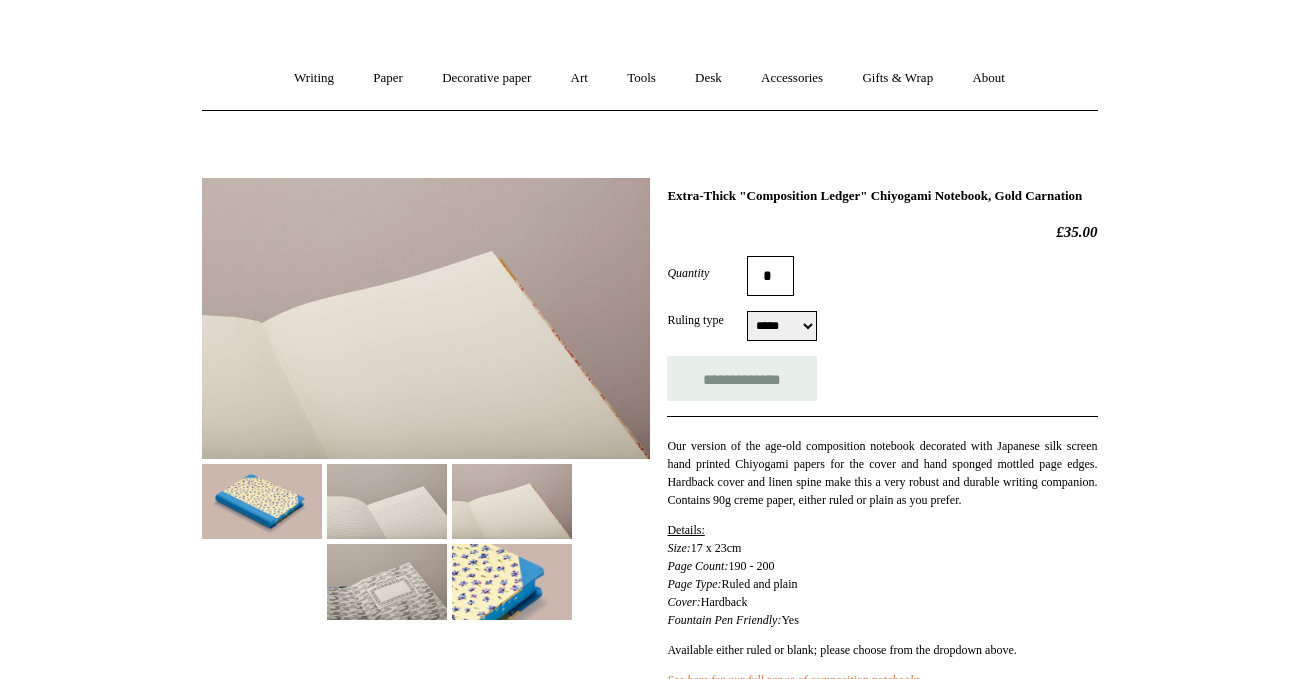 click at bounding box center [512, 581] 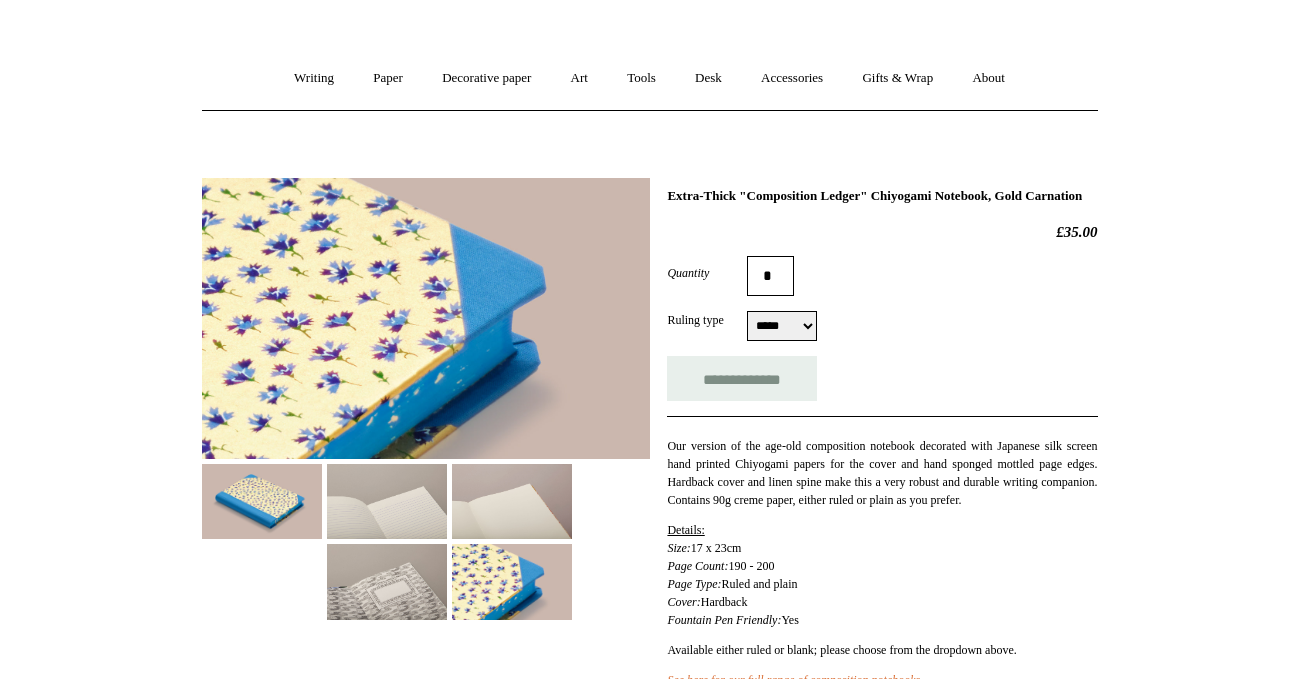 click at bounding box center [387, 501] 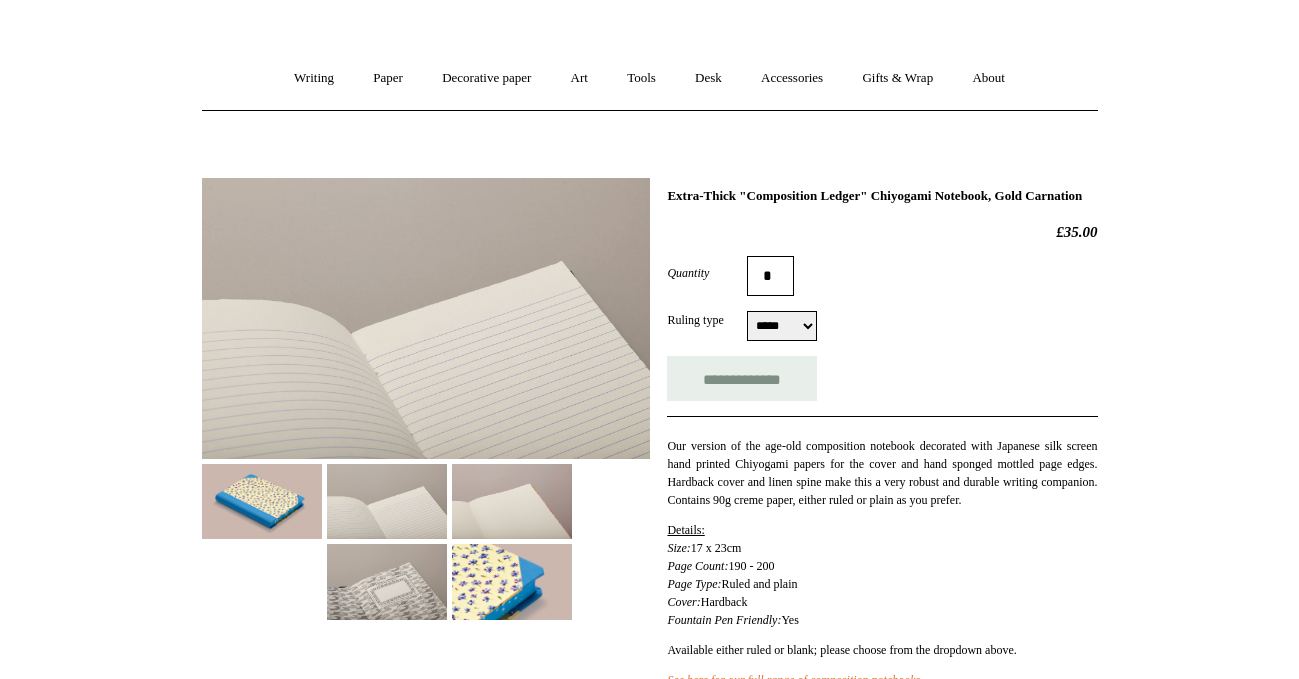 click at bounding box center (387, 581) 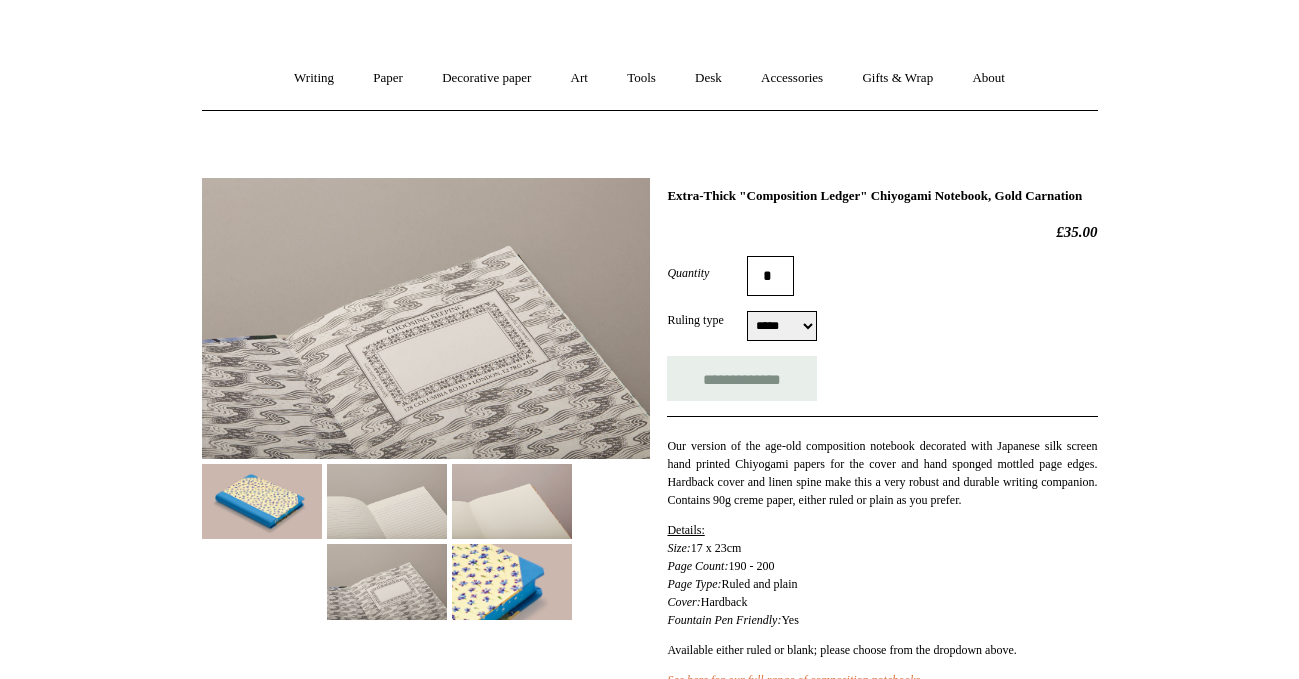 click at bounding box center (262, 501) 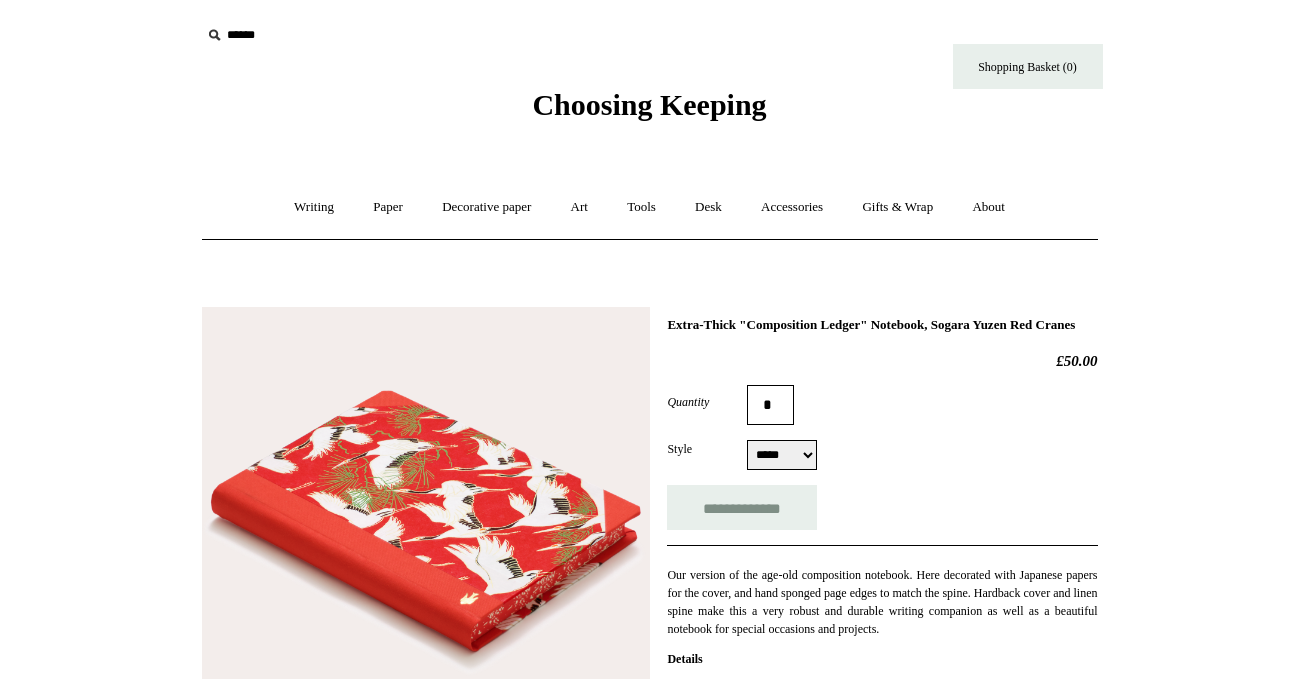 select on "*****" 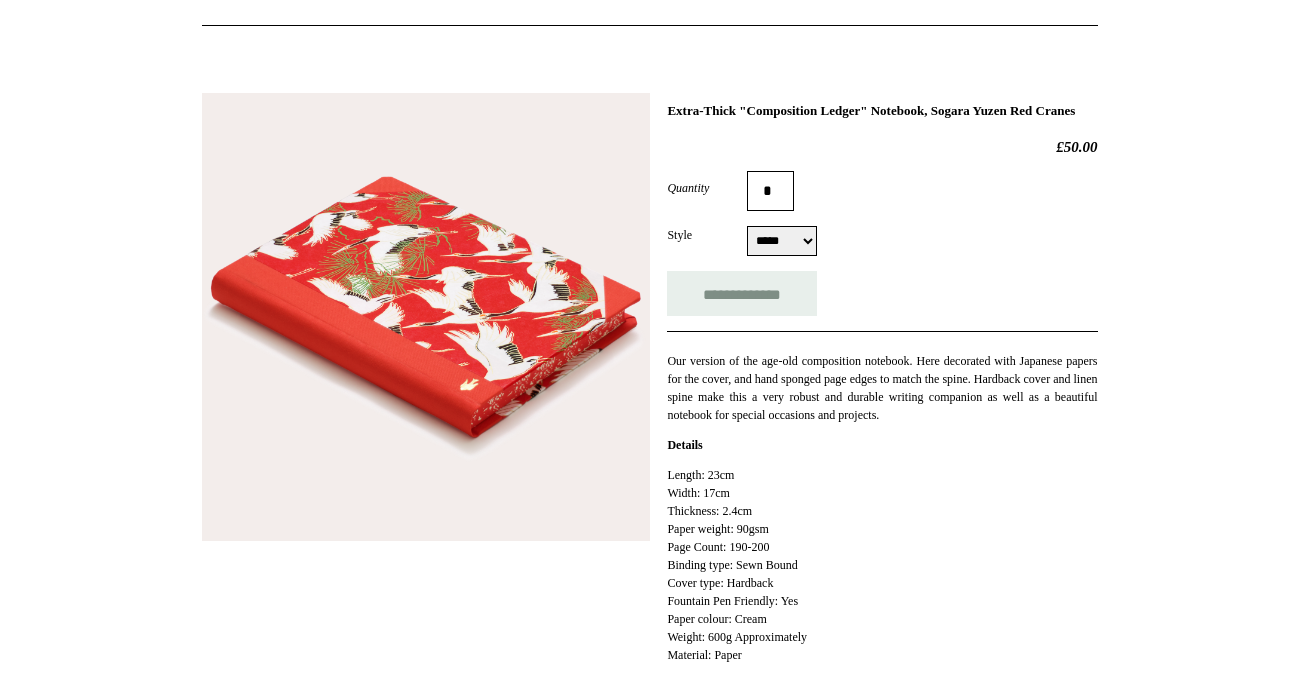 scroll, scrollTop: 218, scrollLeft: 0, axis: vertical 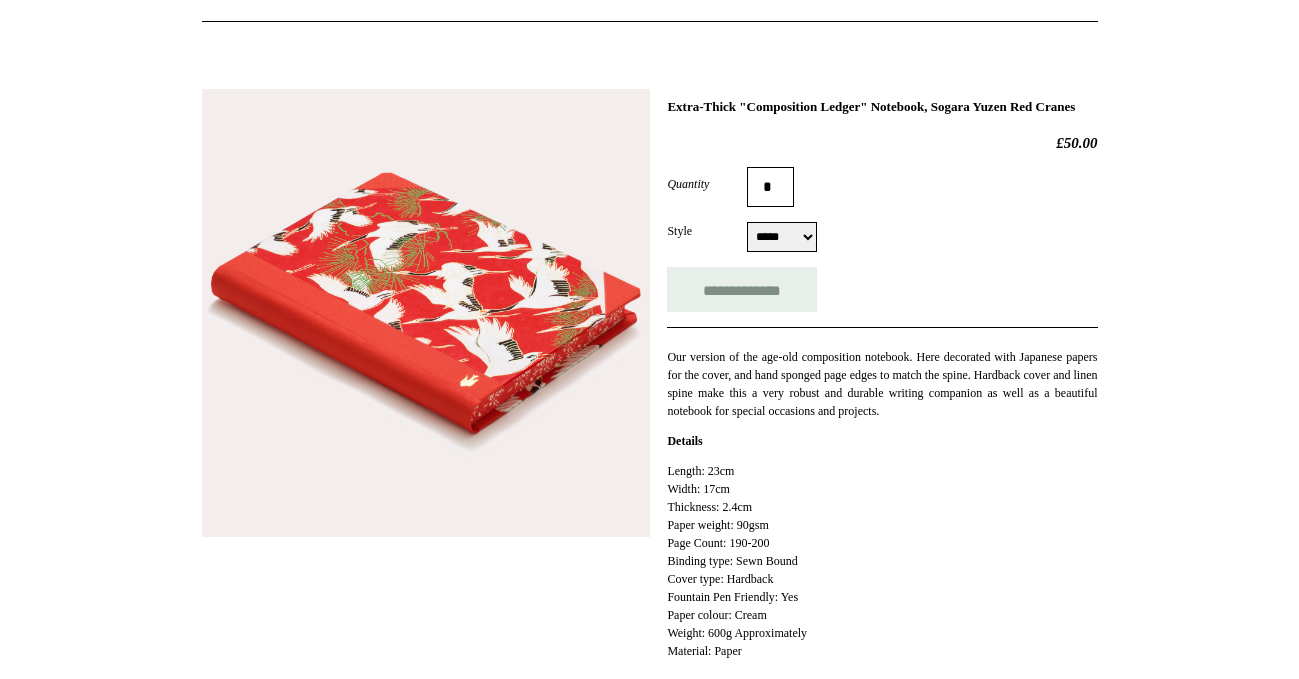 click on "***** *****" at bounding box center (782, 237) 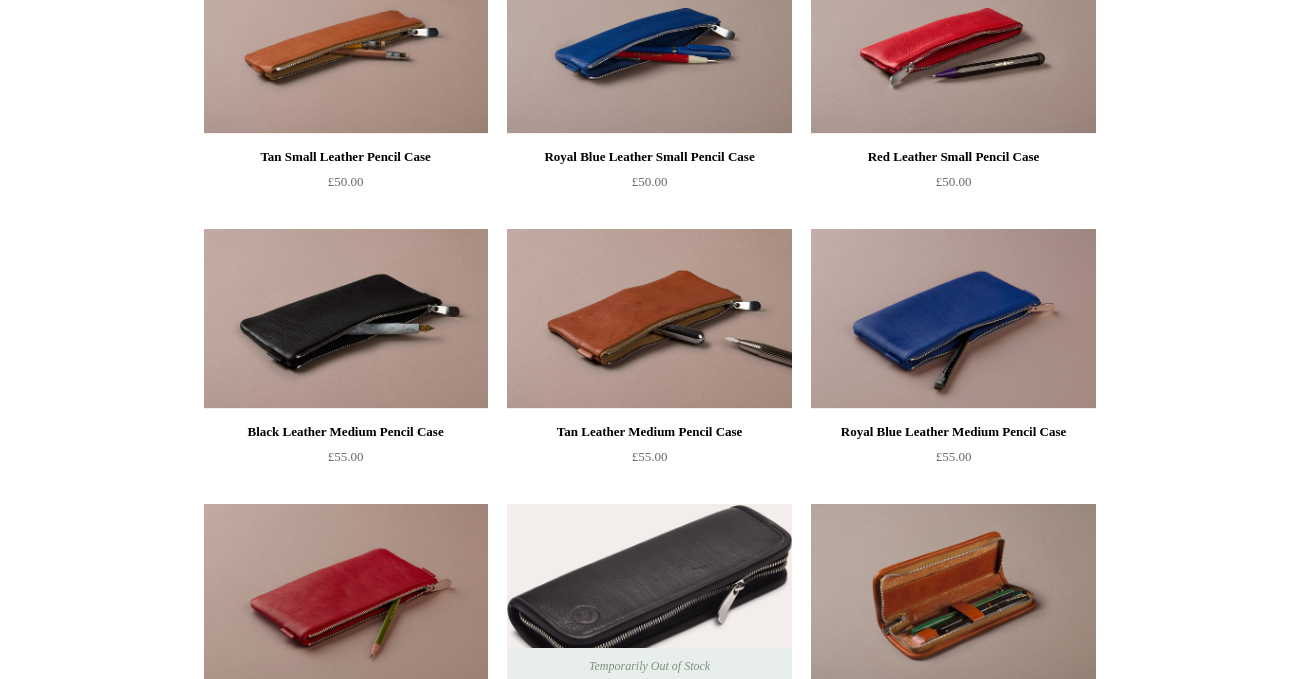 scroll, scrollTop: 0, scrollLeft: 0, axis: both 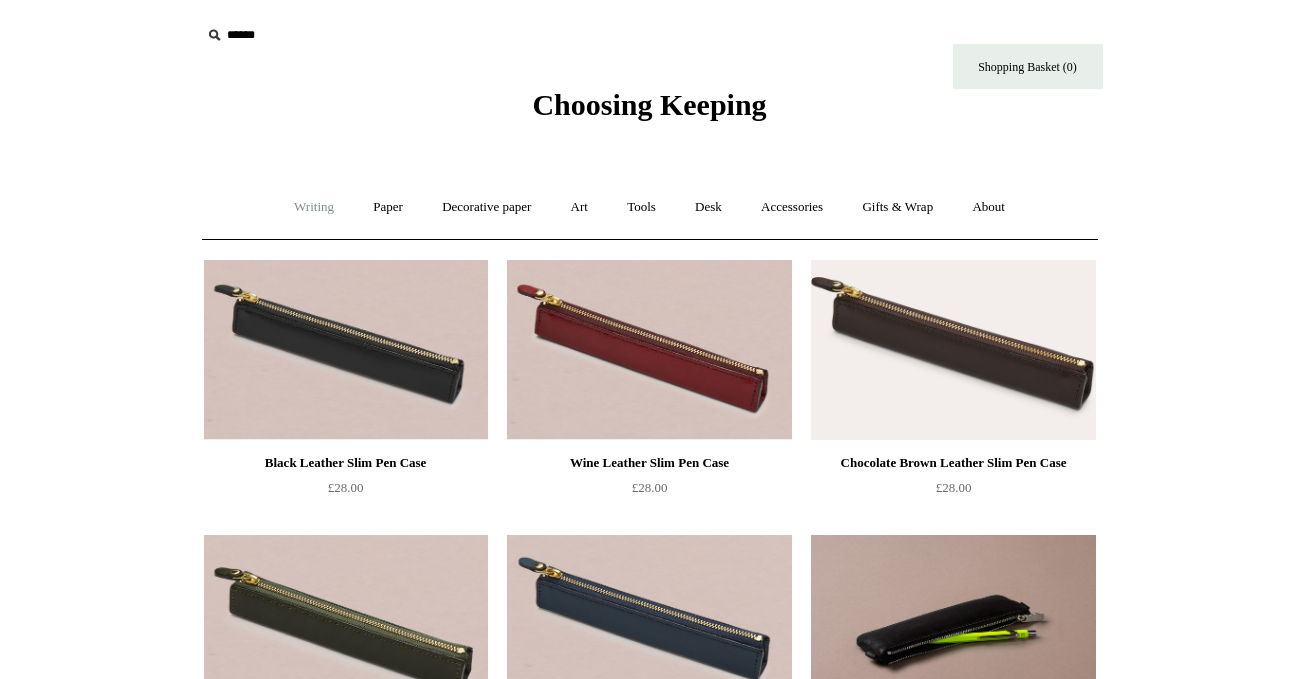click on "Writing +" at bounding box center (314, 207) 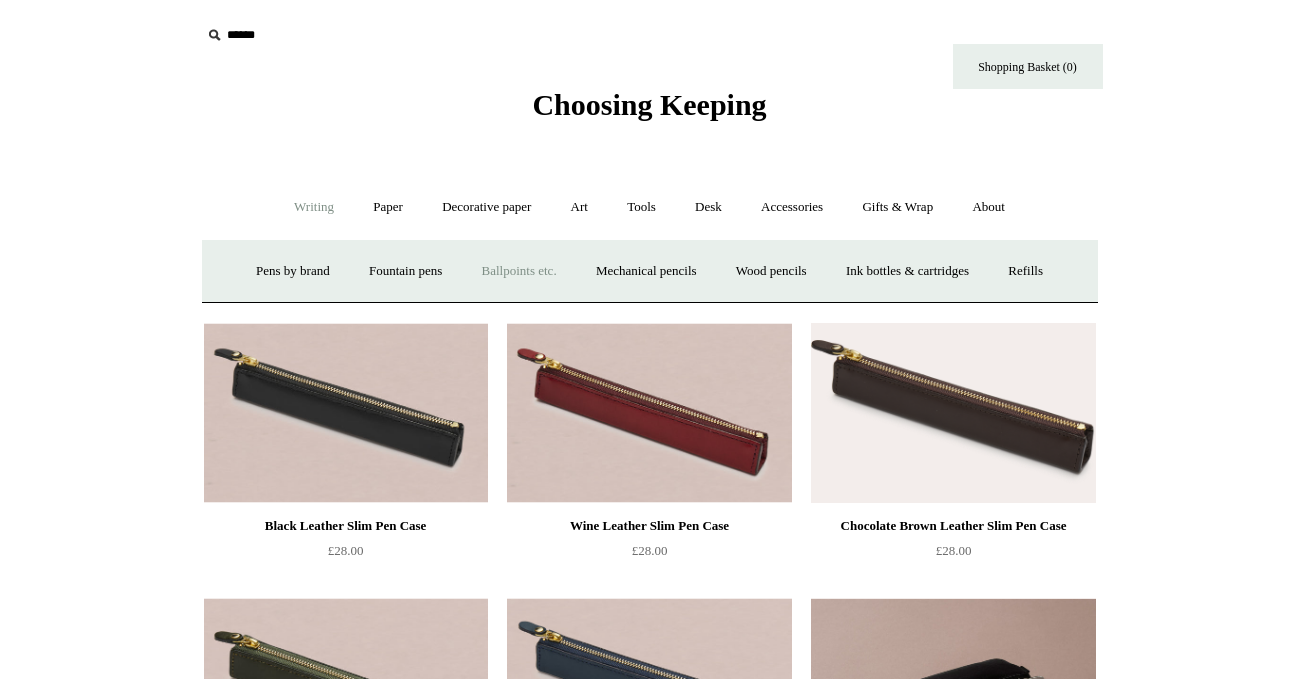 click on "Ballpoints etc. +" at bounding box center (519, 271) 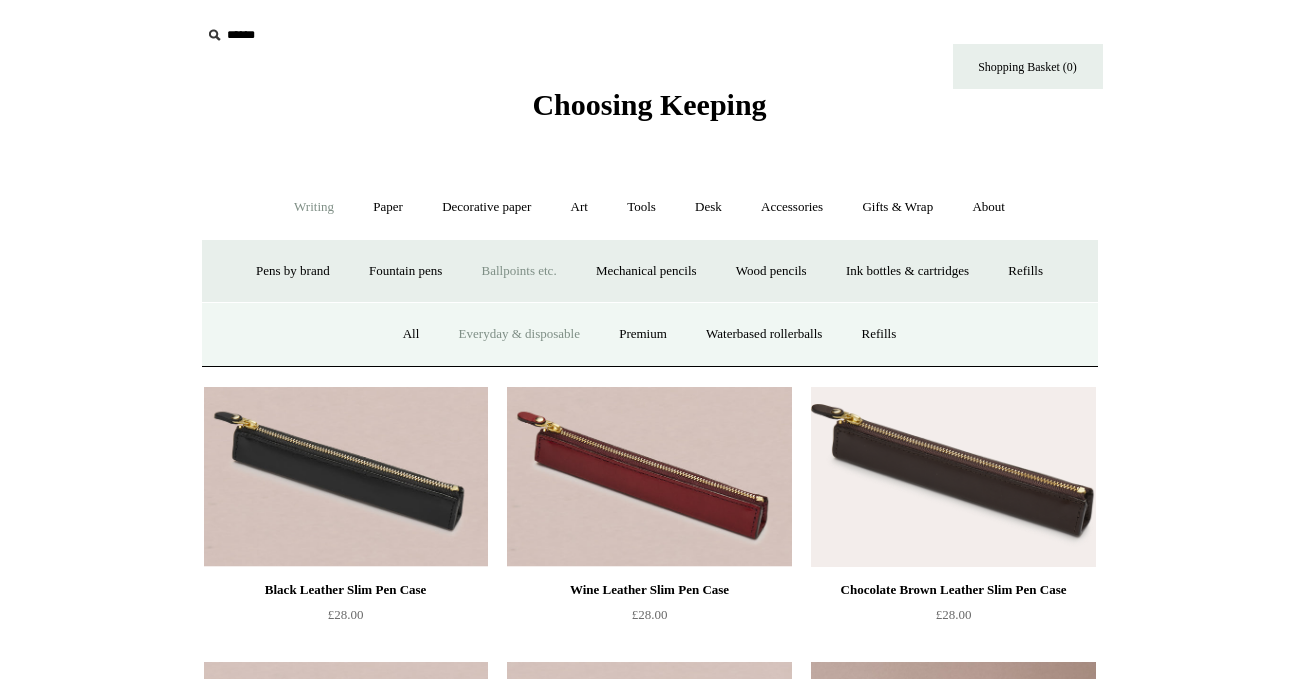 click on "Everyday & disposable" at bounding box center [519, 334] 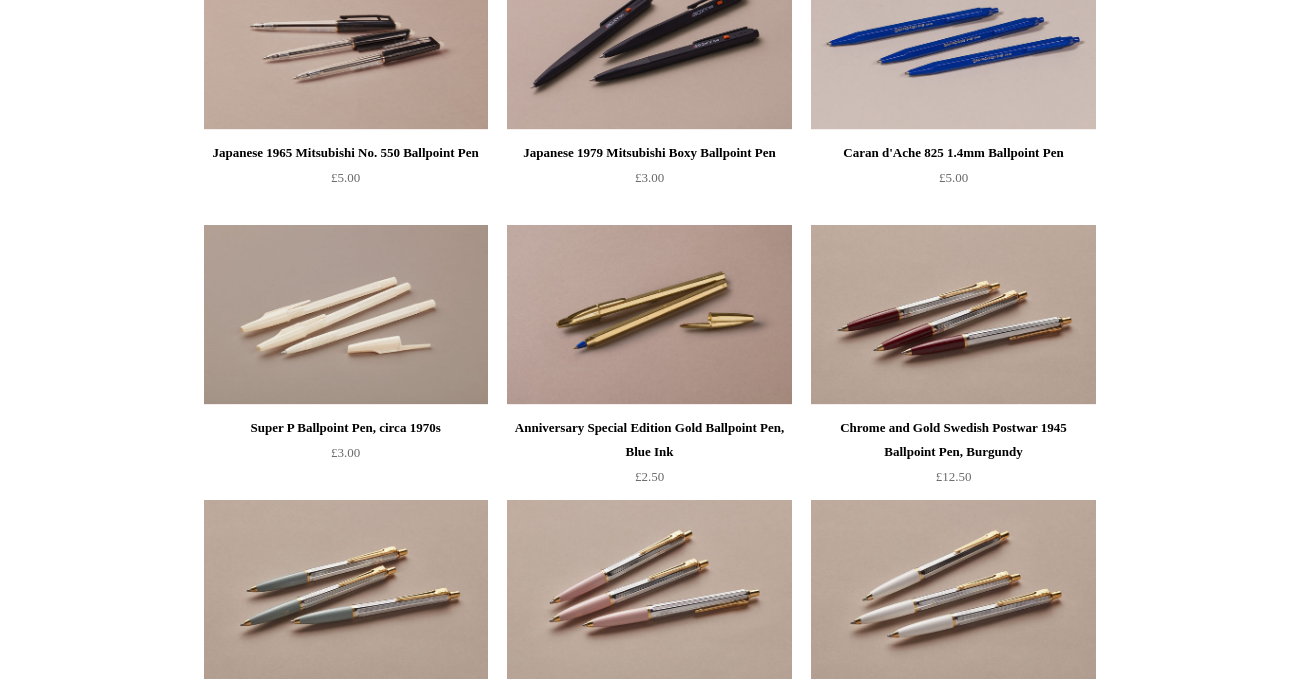 scroll, scrollTop: 0, scrollLeft: 0, axis: both 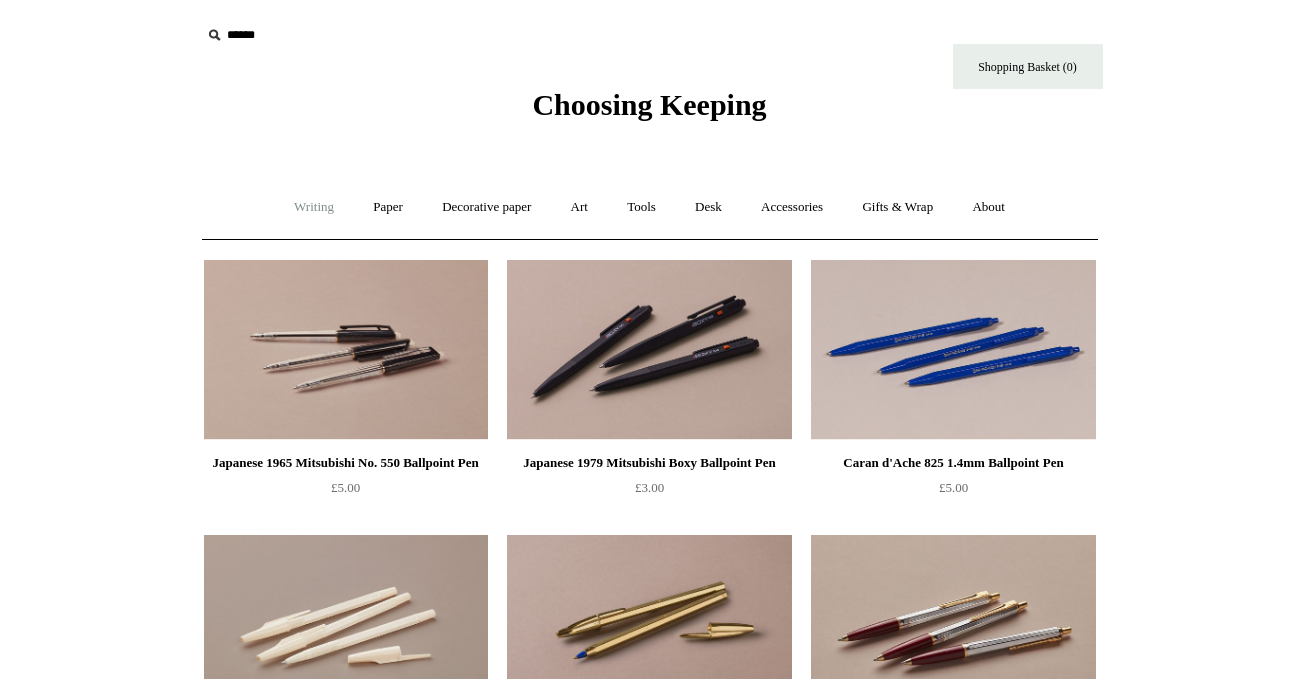 click on "Writing +" at bounding box center (314, 207) 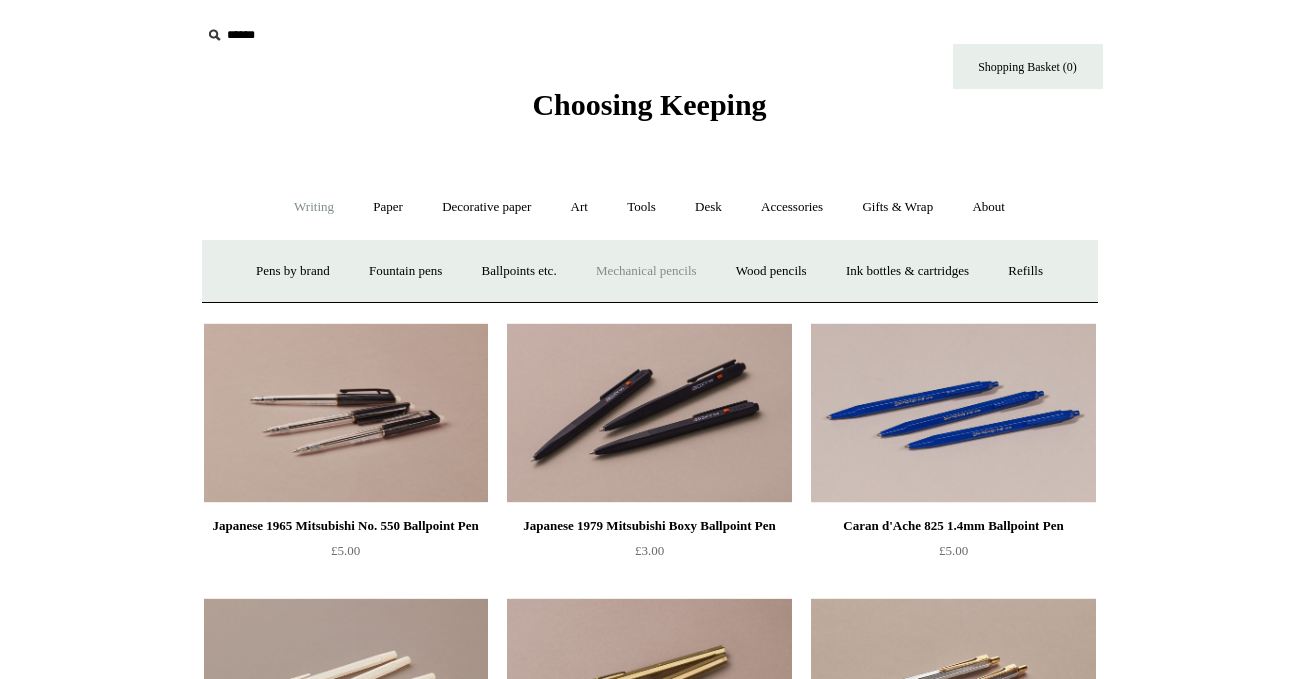 click on "Mechanical pencils +" at bounding box center (646, 271) 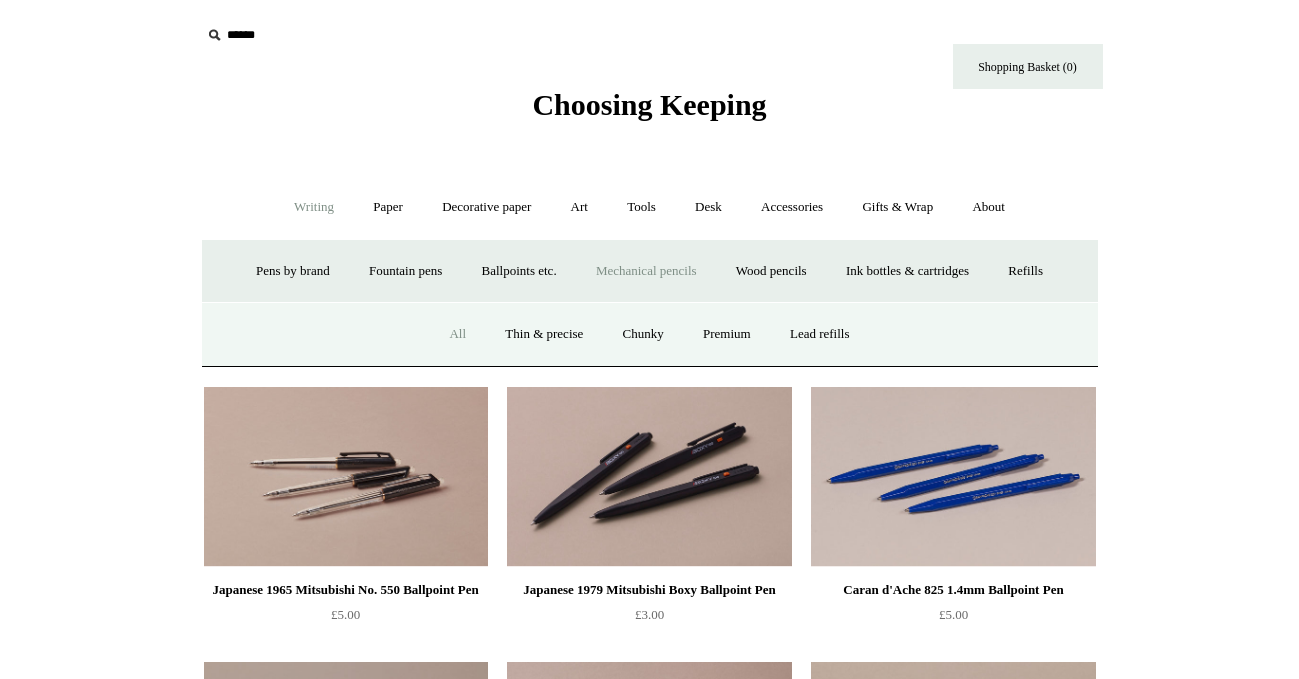 click on "All" at bounding box center (457, 334) 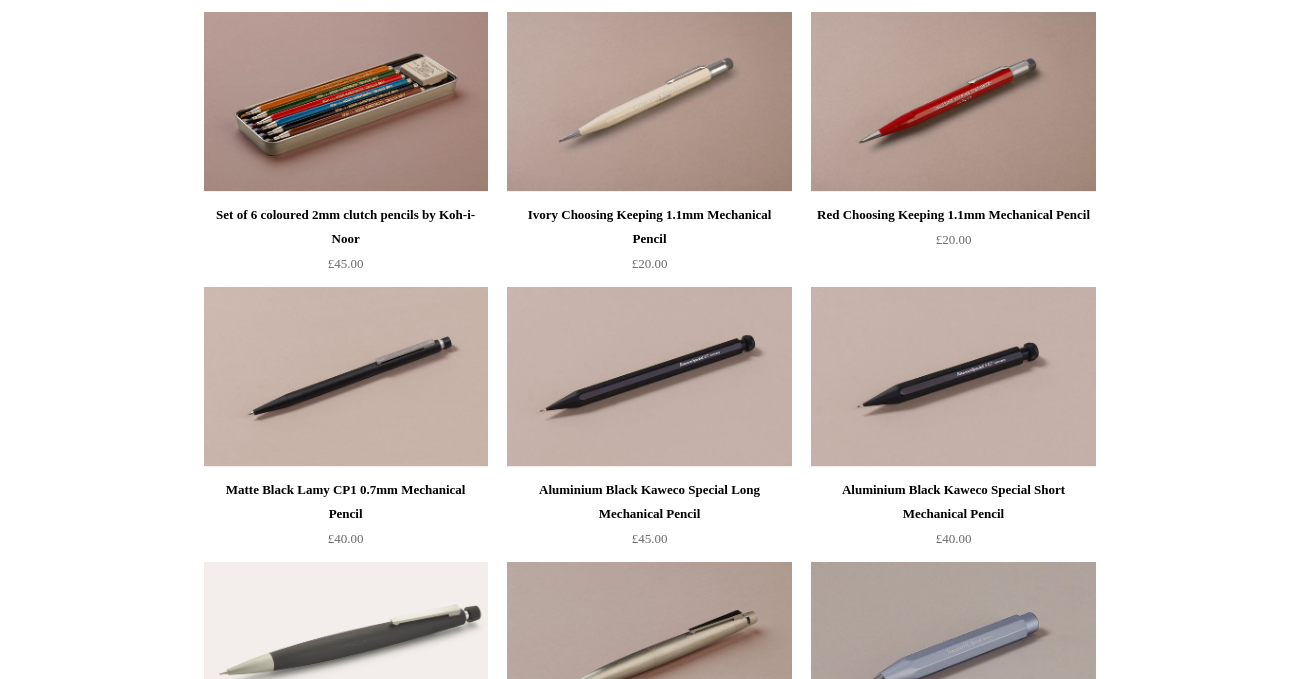 scroll, scrollTop: 0, scrollLeft: 0, axis: both 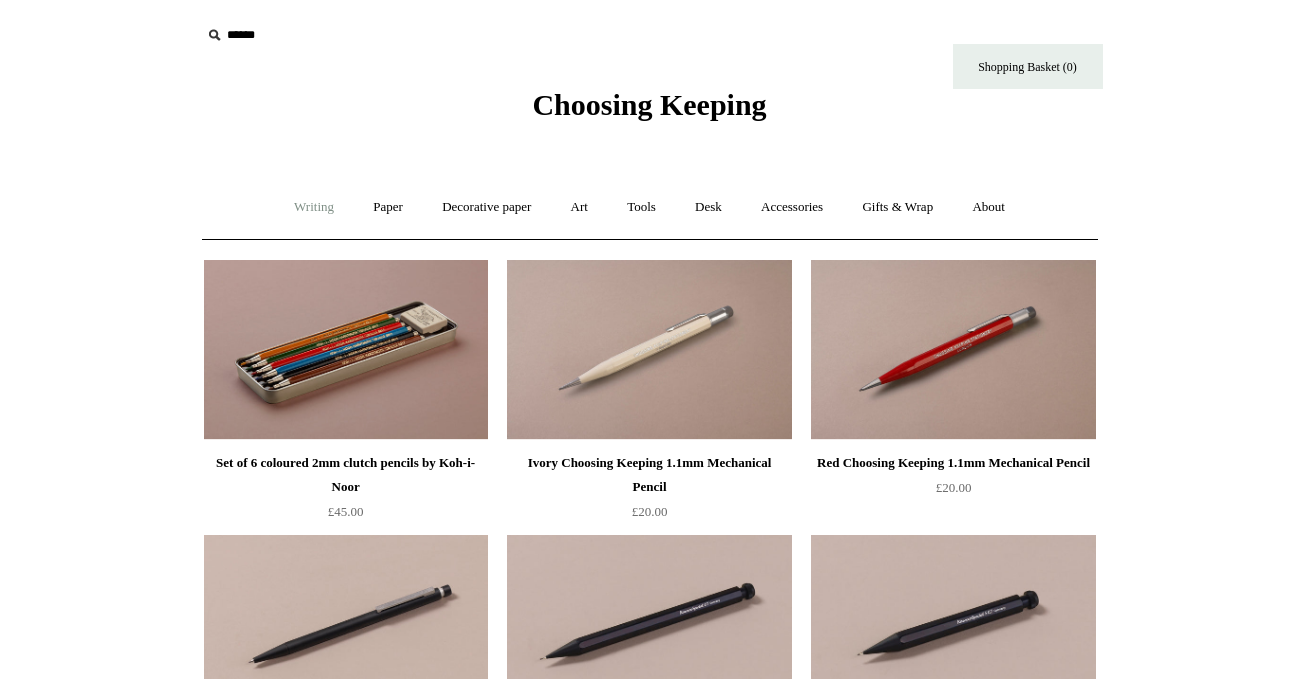 click on "Writing +" at bounding box center (314, 207) 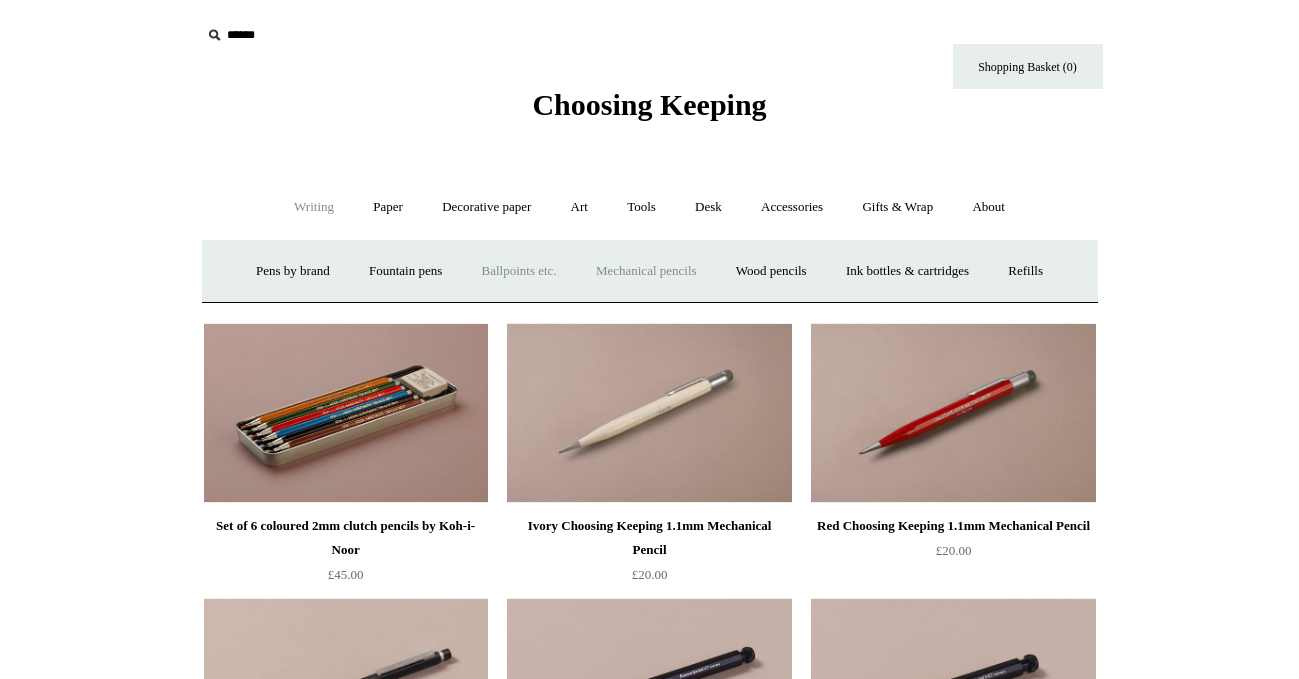 click on "Ballpoints etc. +" at bounding box center [519, 271] 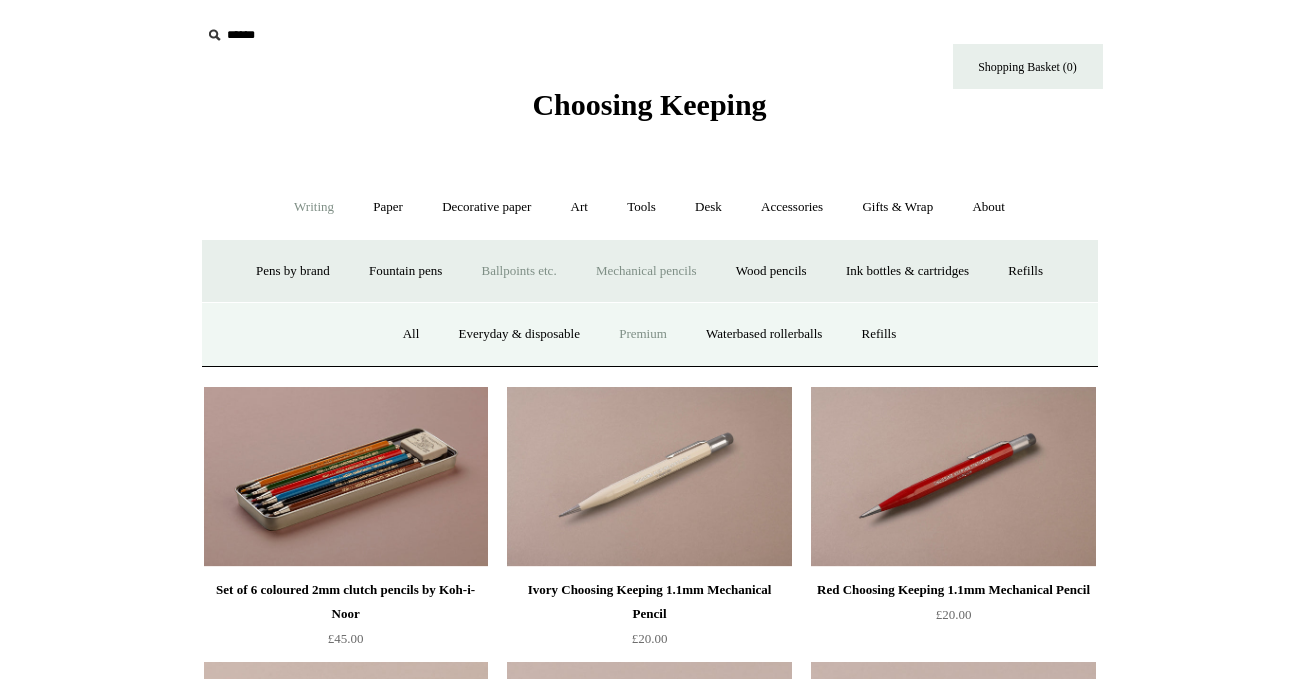 click on "Premium" at bounding box center (643, 334) 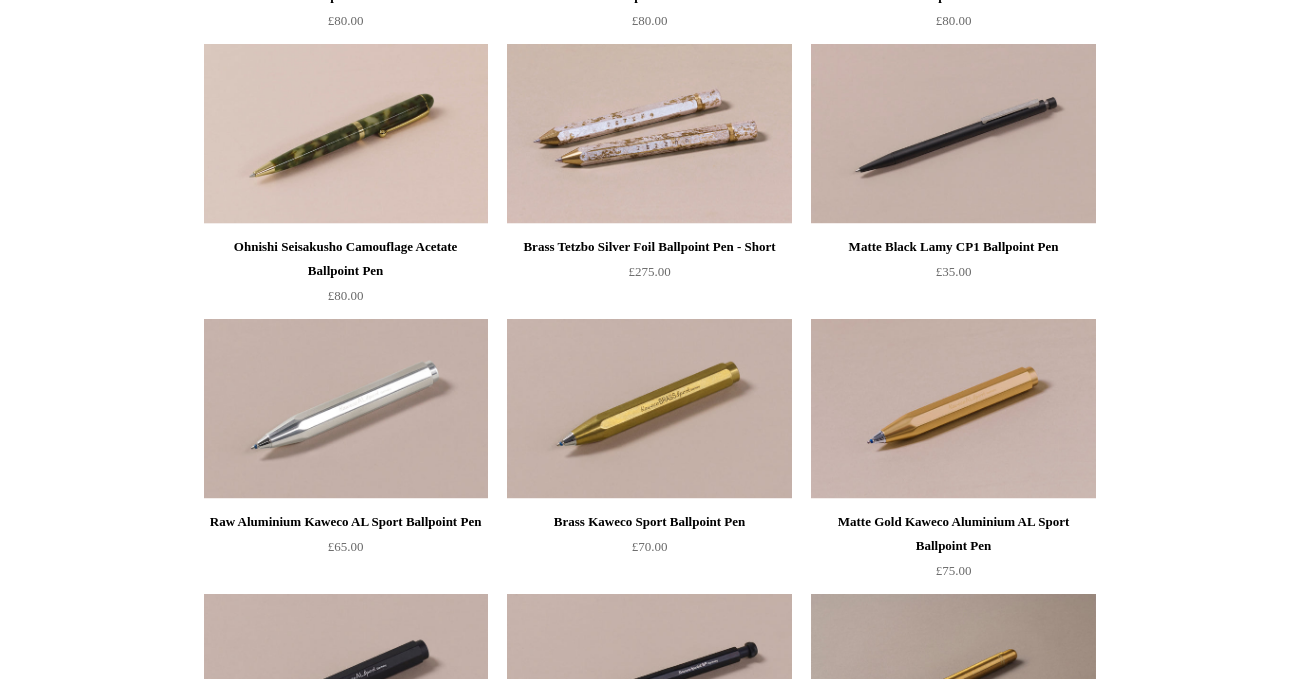 scroll, scrollTop: 0, scrollLeft: 0, axis: both 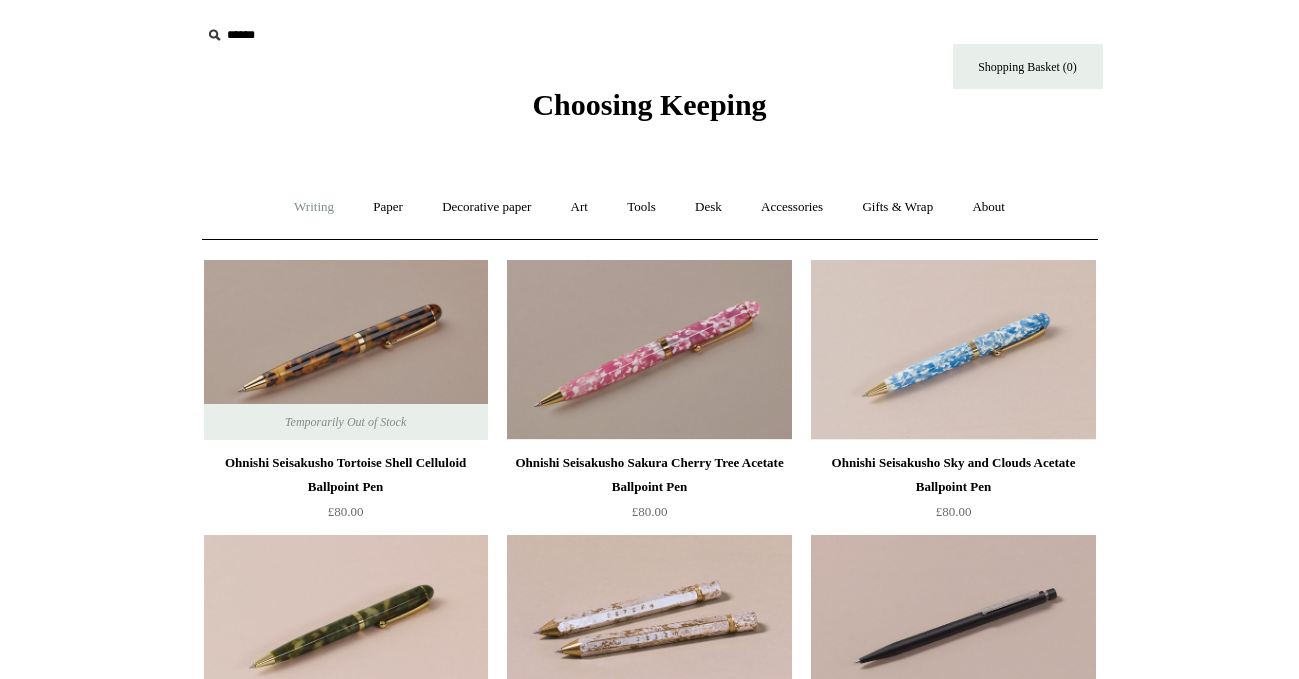 click on "Writing +" at bounding box center [314, 207] 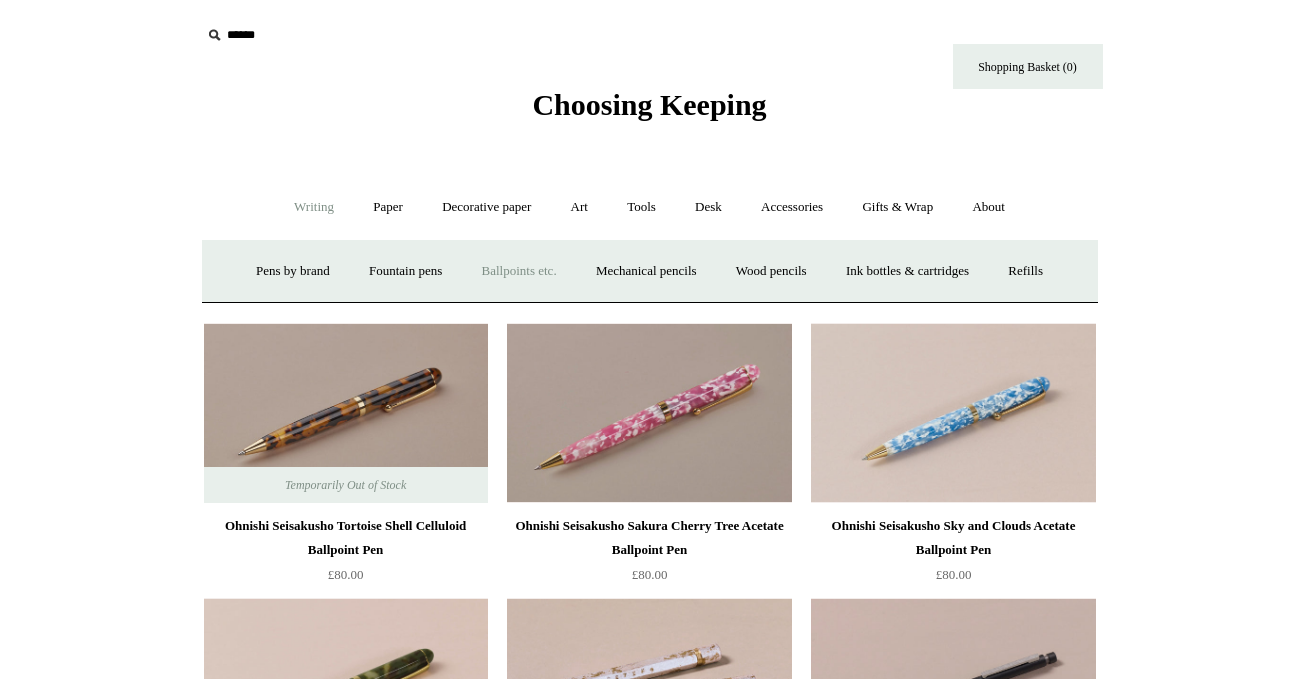 click on "Ballpoints etc. +" at bounding box center (519, 271) 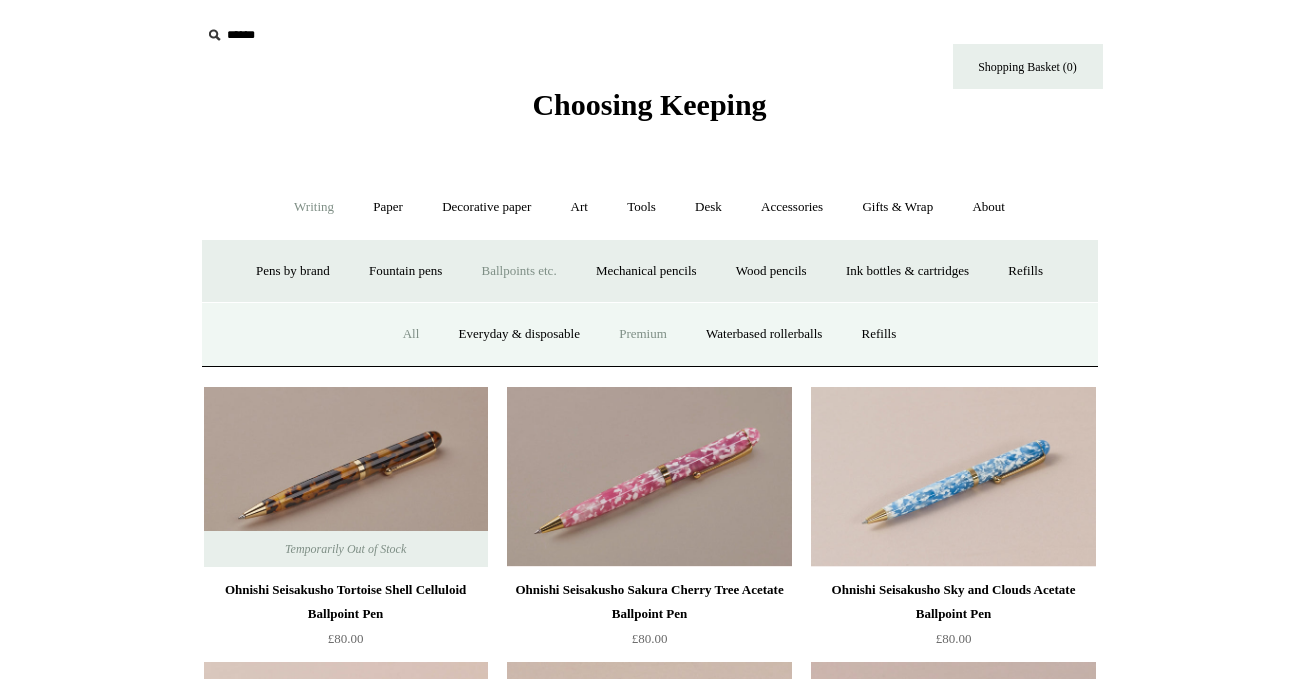 click on "All" at bounding box center (411, 334) 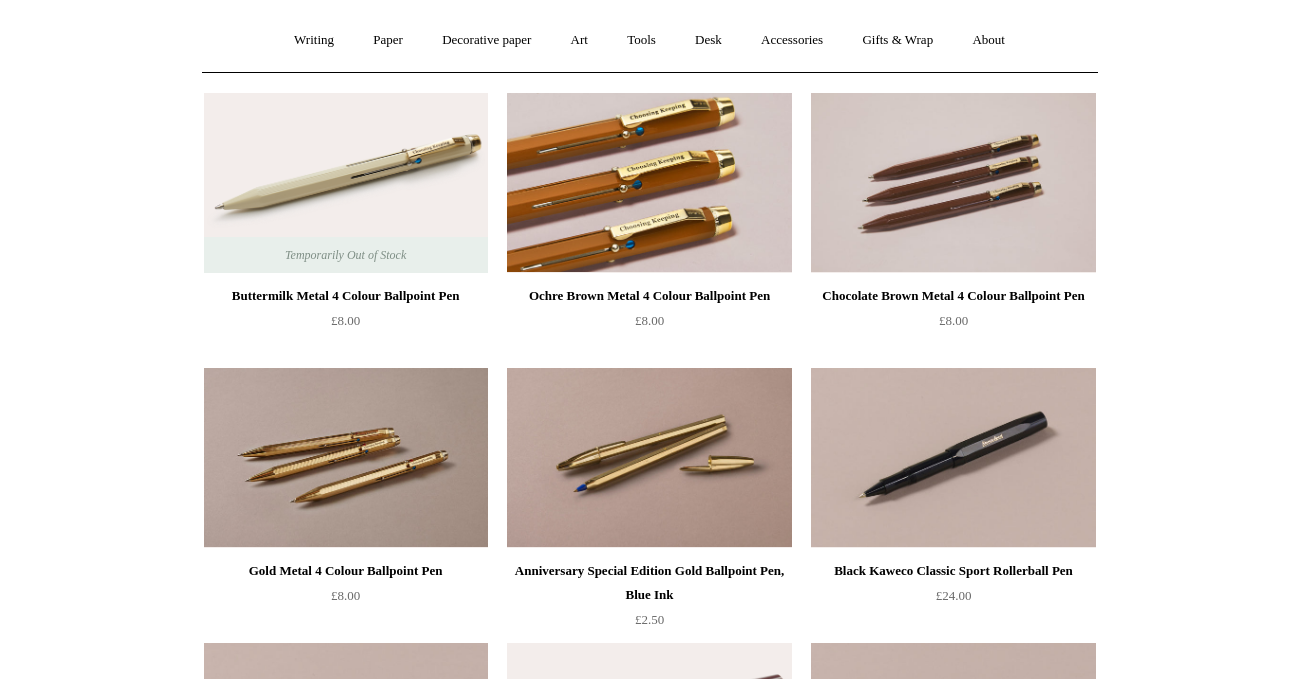 scroll, scrollTop: 168, scrollLeft: 0, axis: vertical 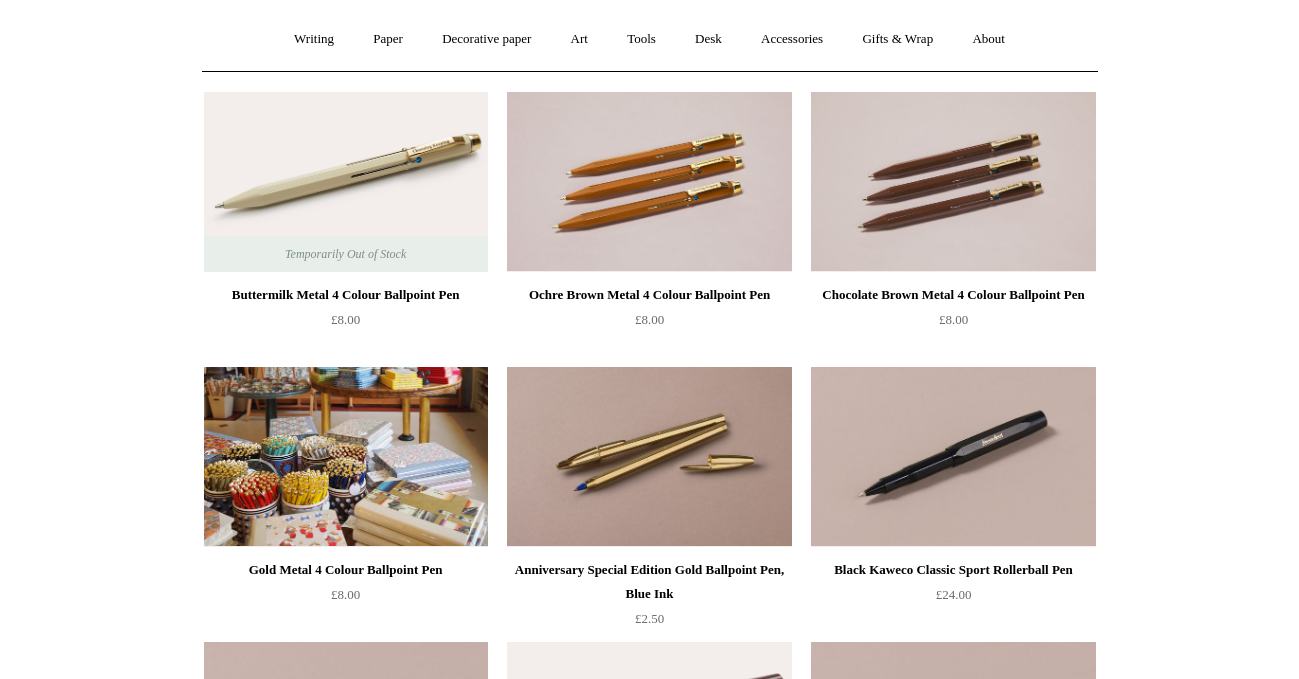 click at bounding box center [346, 457] 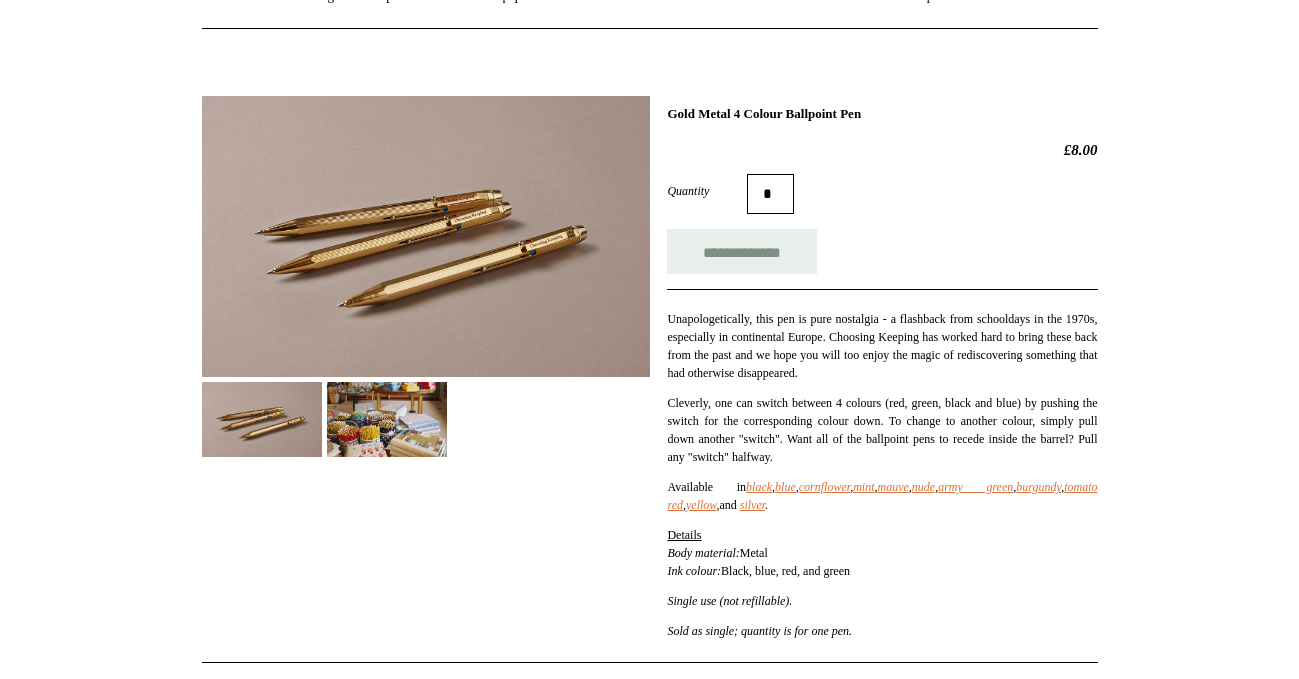 scroll, scrollTop: 215, scrollLeft: 0, axis: vertical 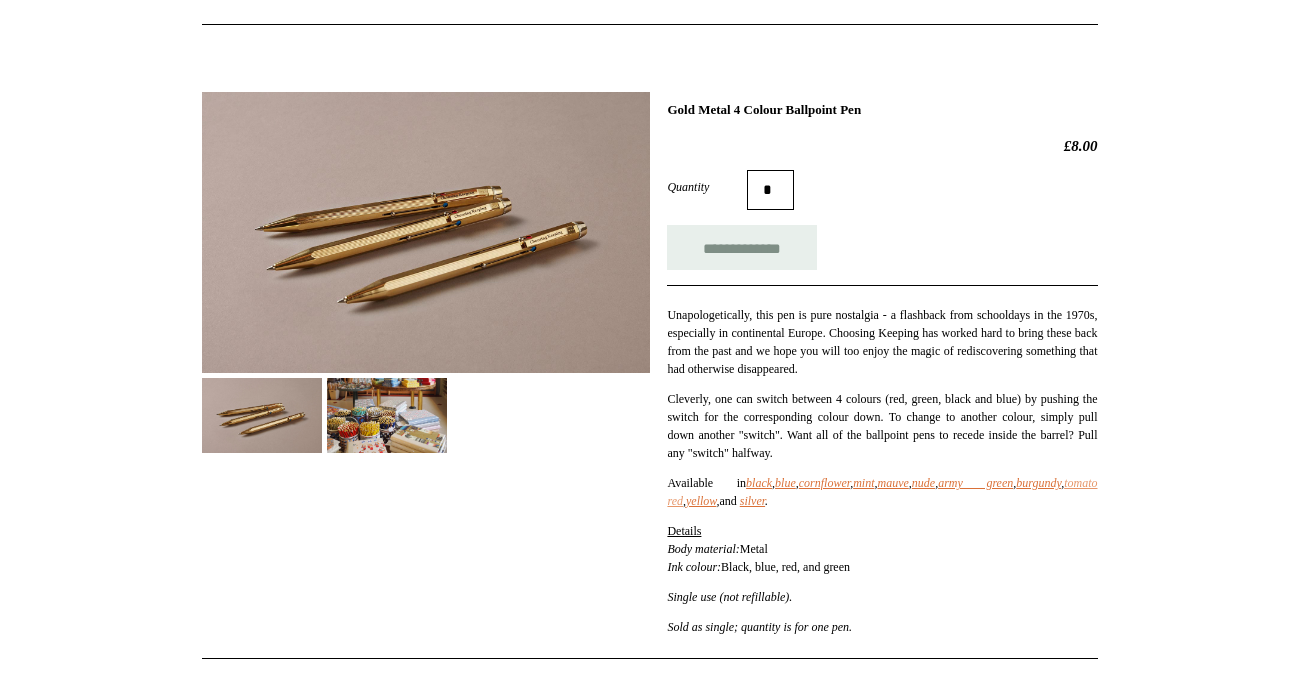 click on "tomato red" at bounding box center (882, 492) 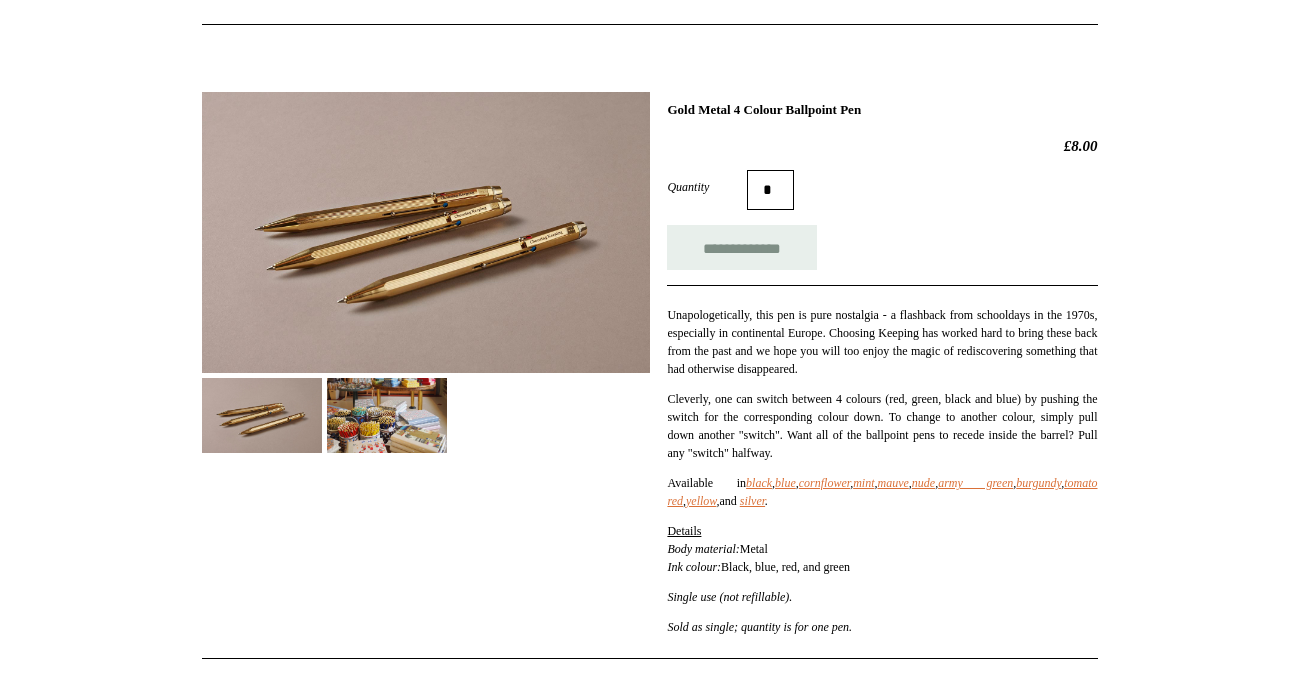 scroll, scrollTop: 0, scrollLeft: 0, axis: both 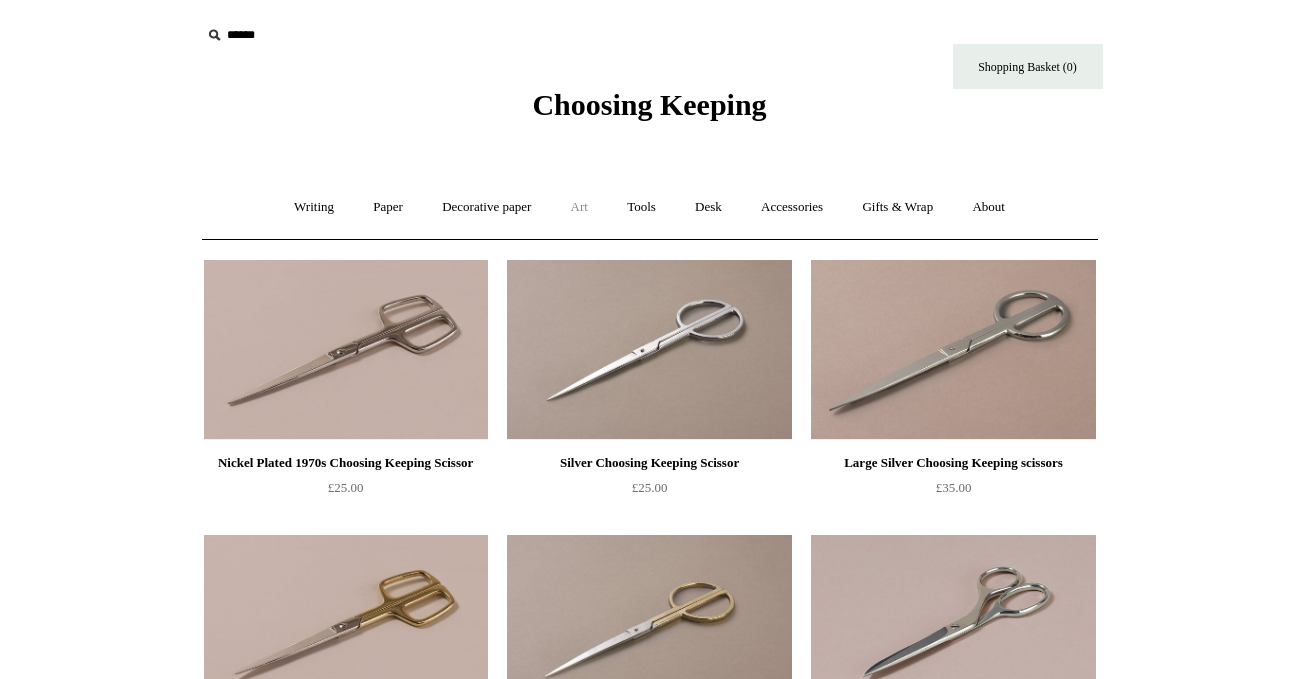 click on "Art +" at bounding box center (579, 207) 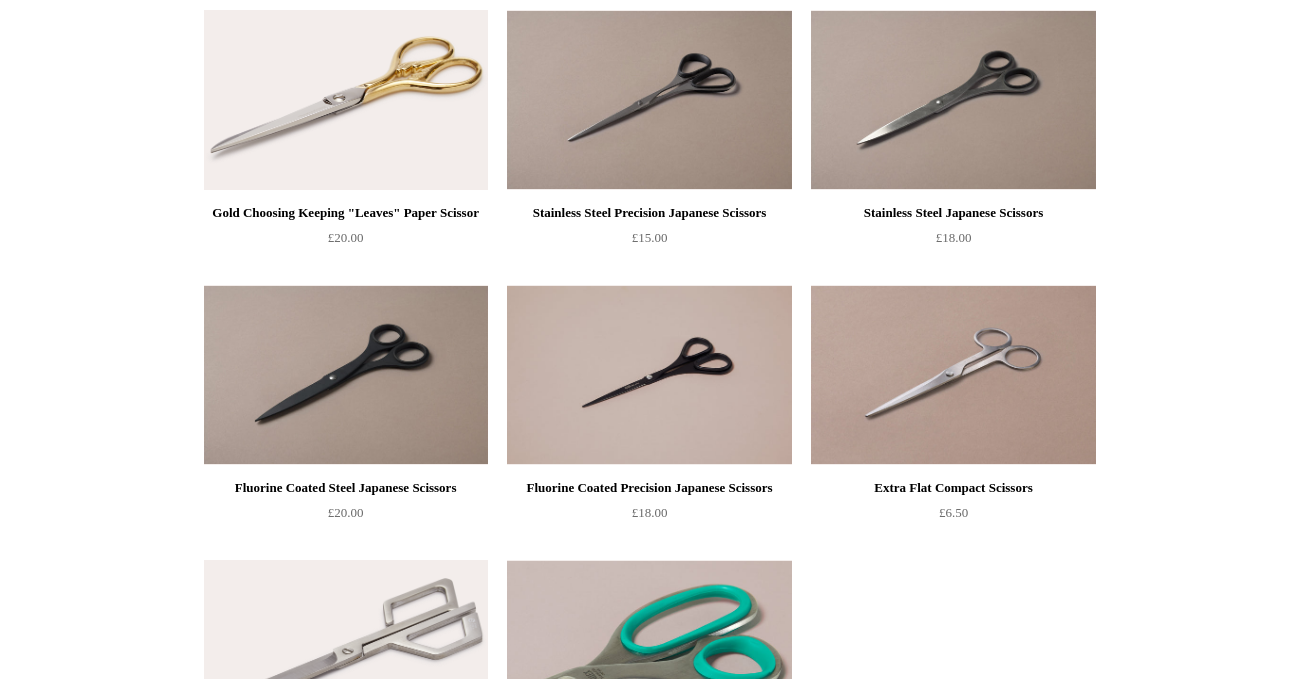 scroll, scrollTop: 0, scrollLeft: 0, axis: both 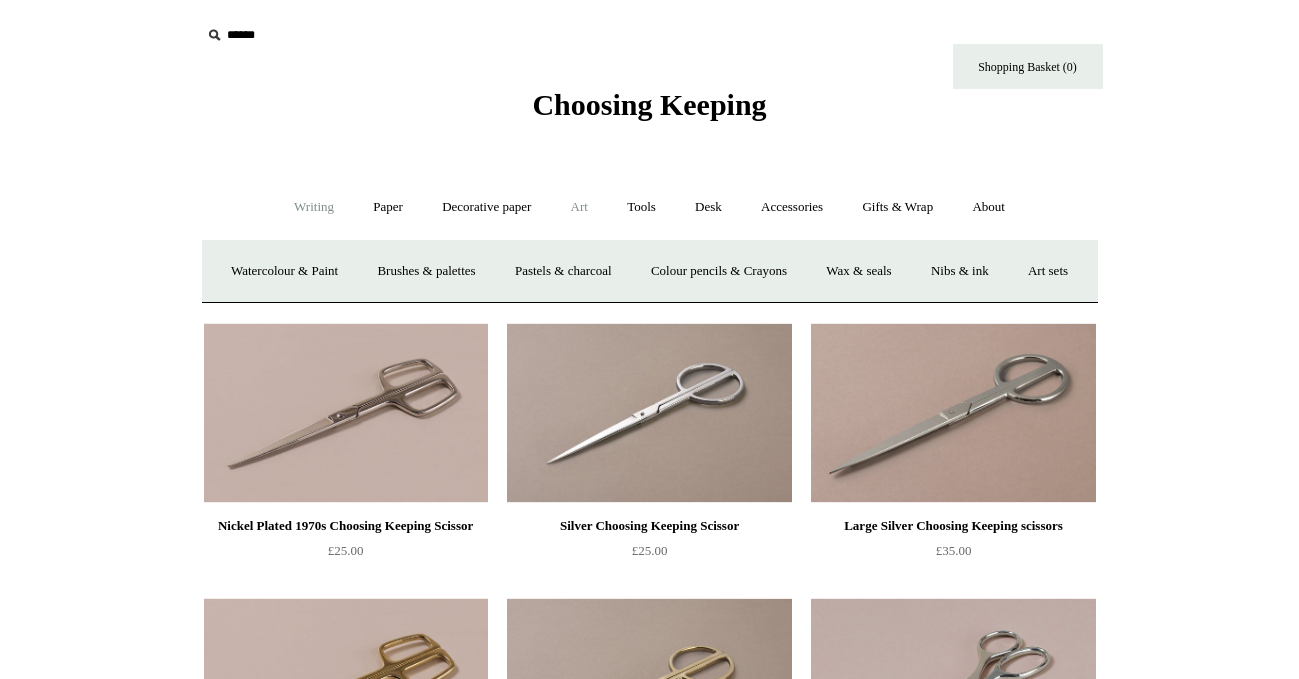 click on "Writing +" at bounding box center (314, 207) 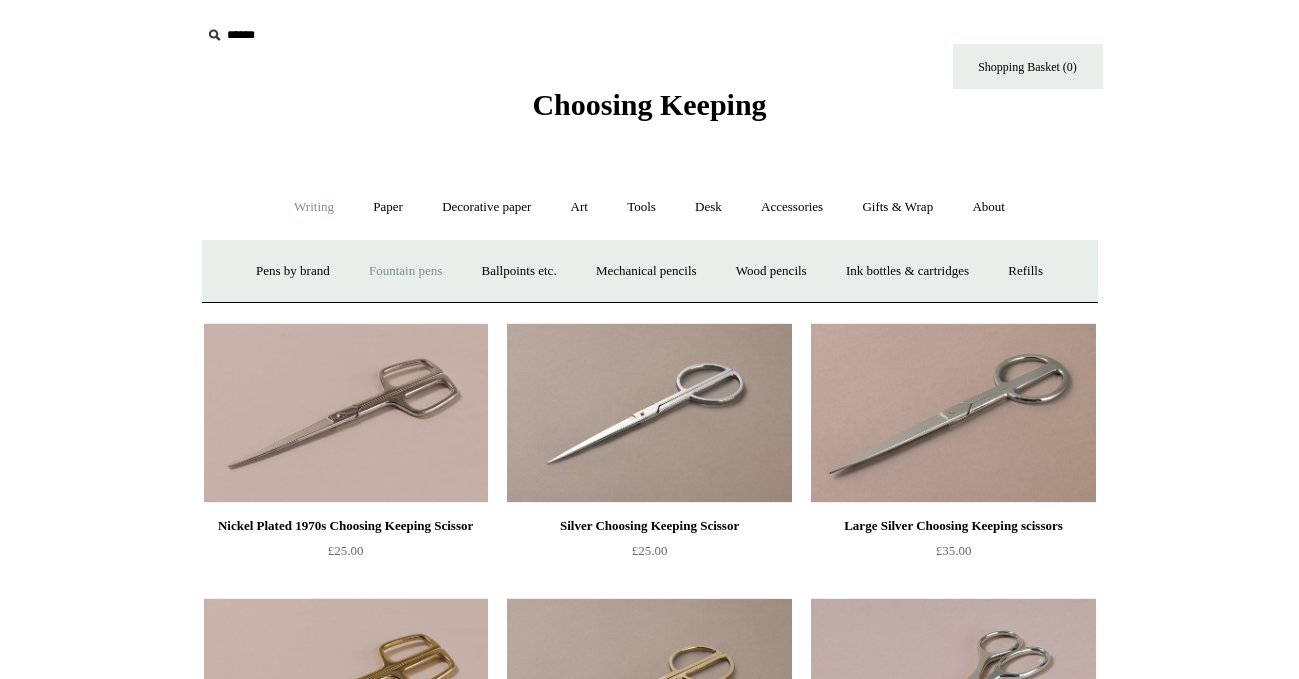 click on "Fountain pens +" at bounding box center [405, 271] 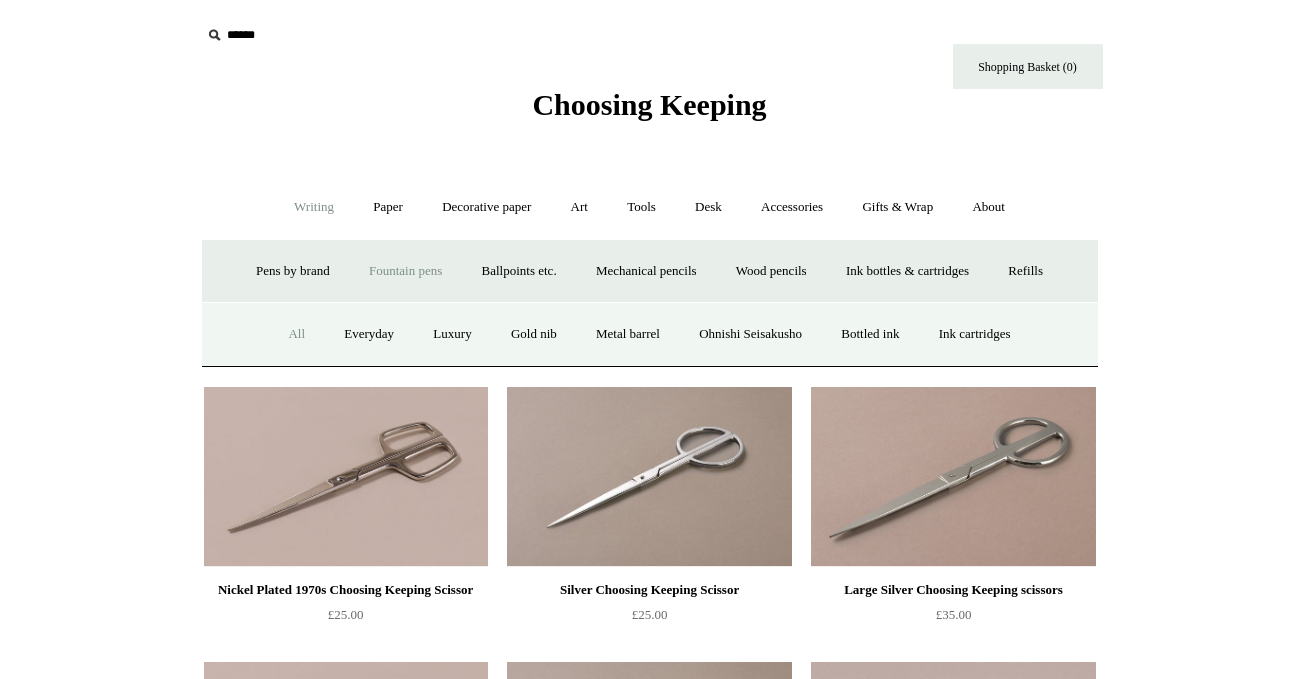 click on "All" at bounding box center (296, 334) 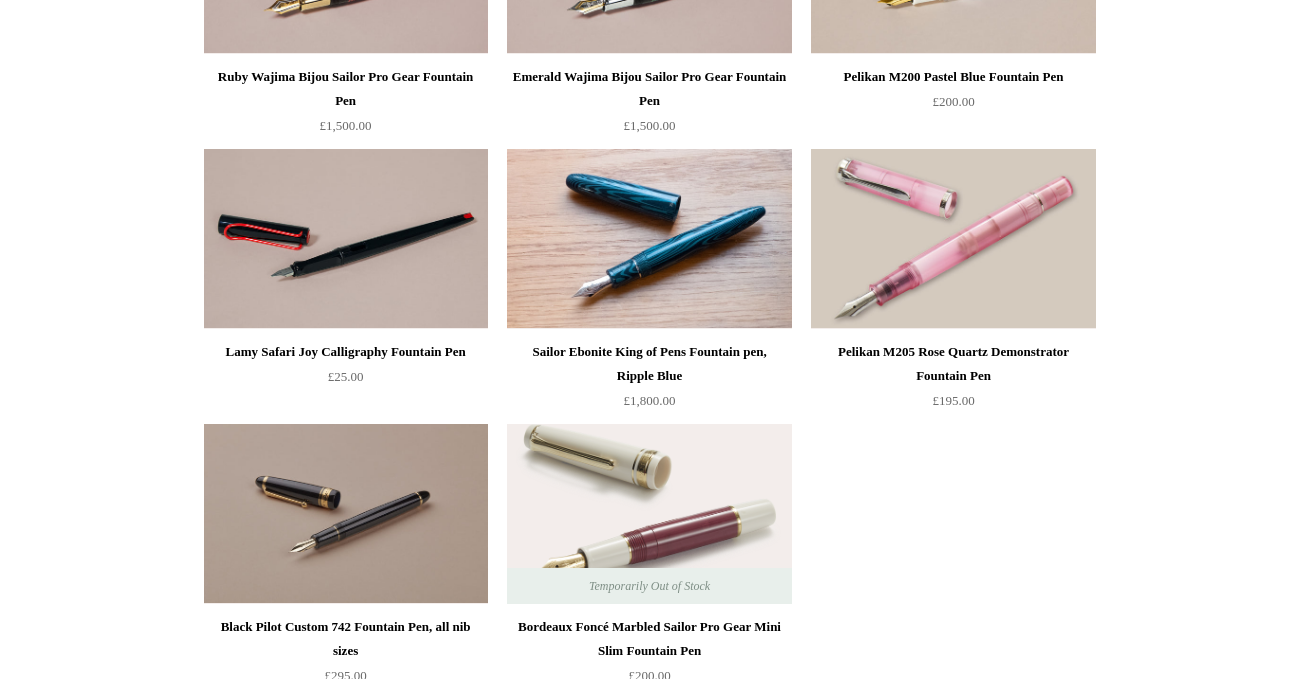 scroll, scrollTop: 7829, scrollLeft: 0, axis: vertical 